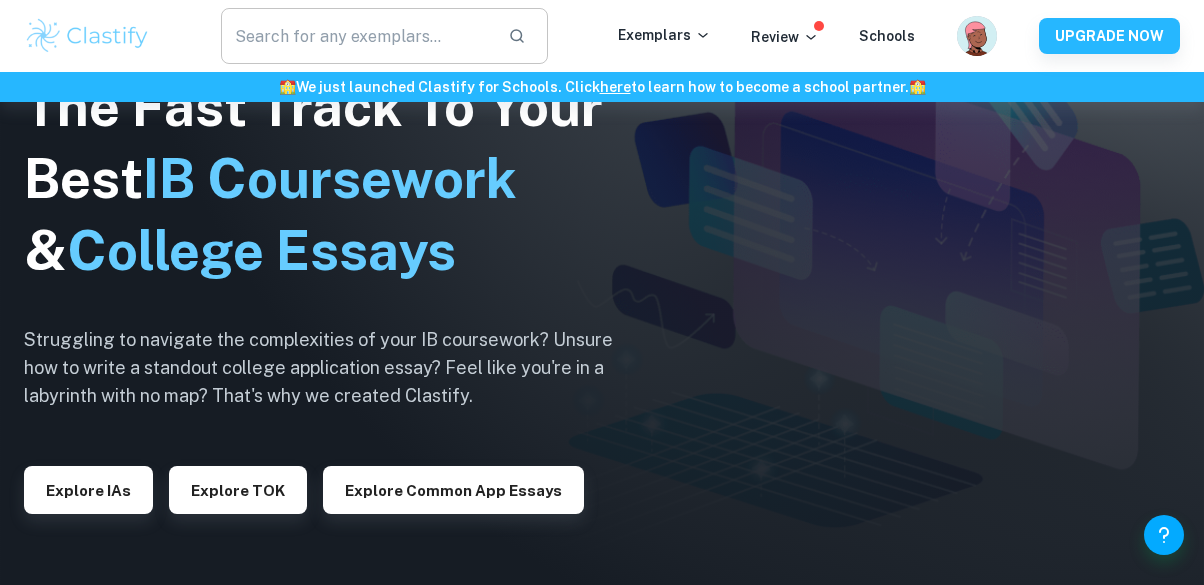 scroll, scrollTop: 1268, scrollLeft: 0, axis: vertical 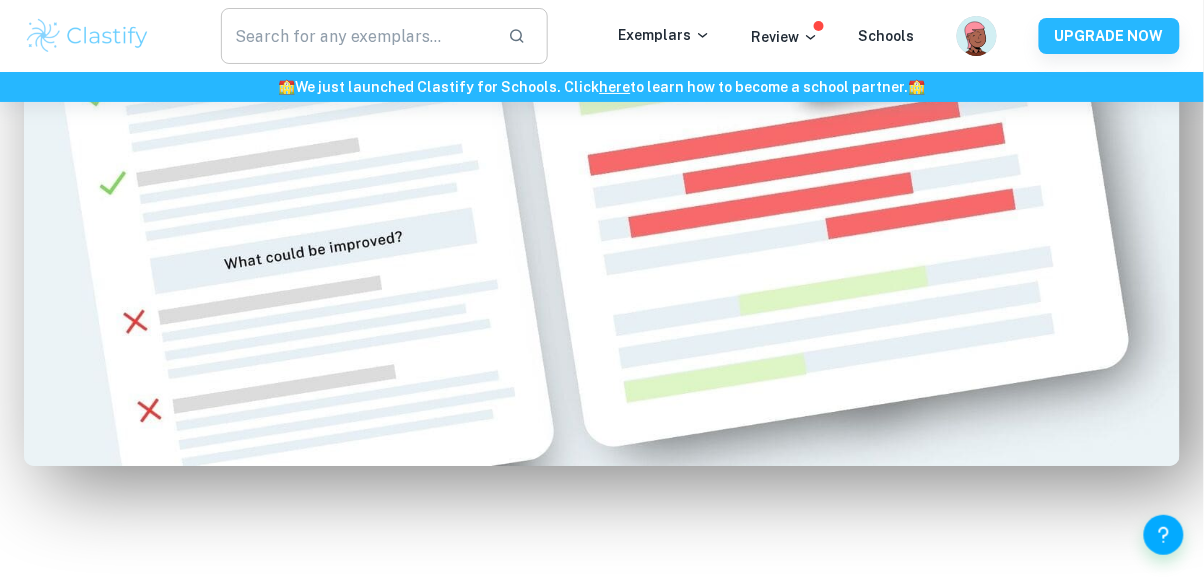 click at bounding box center (356, 36) 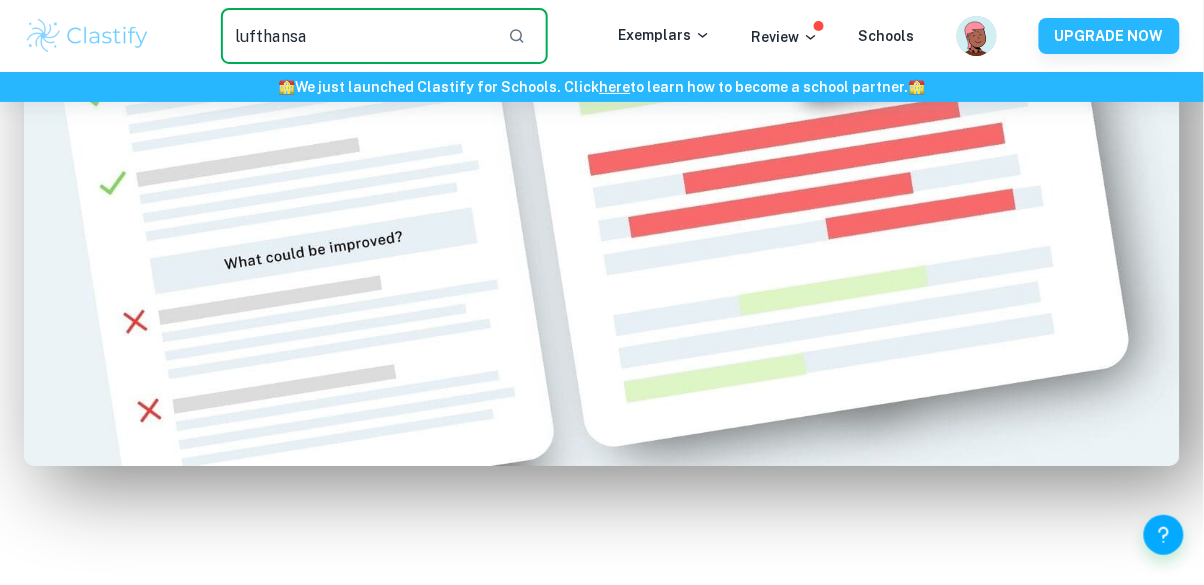 type on "lufthansa" 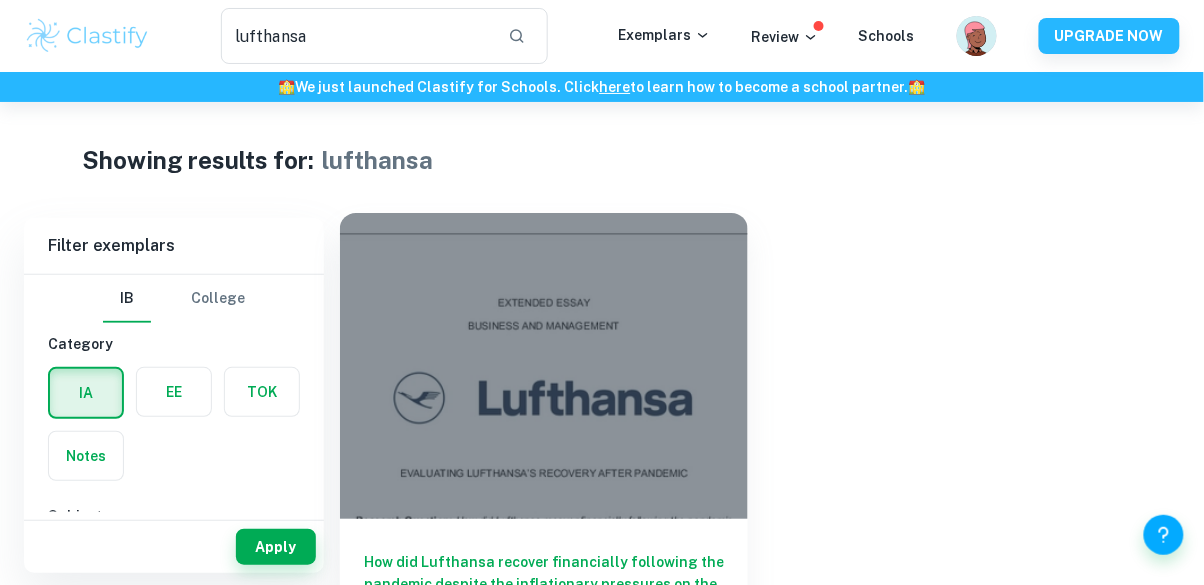 scroll, scrollTop: 23, scrollLeft: 0, axis: vertical 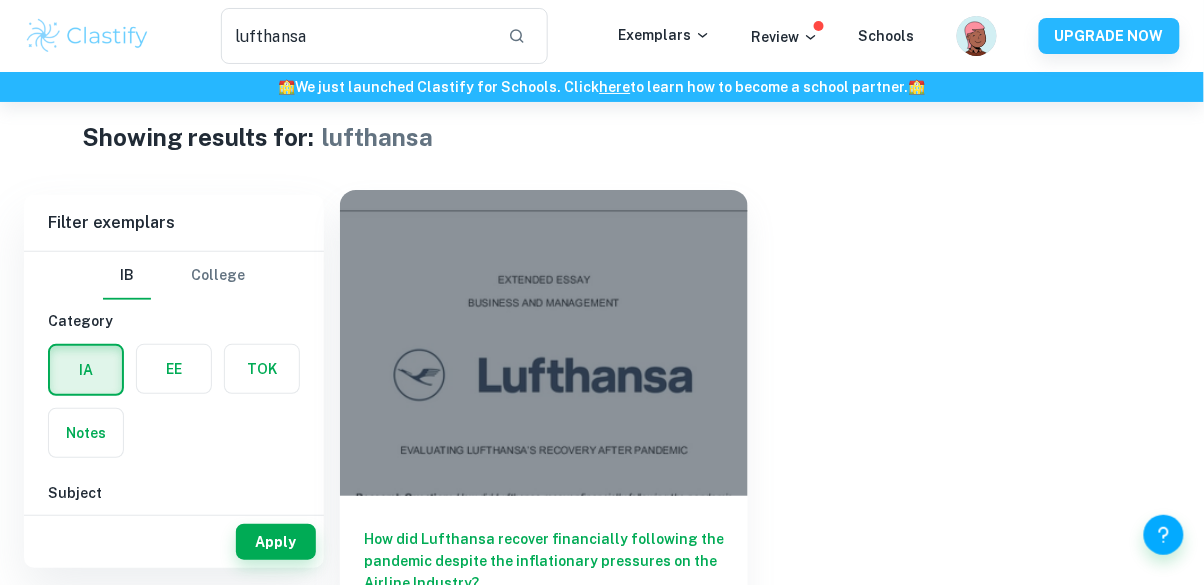 click on "How did Lufthansa recover financially following the pandemic despite the inflationary pressures on the Airline Industry?" at bounding box center [544, 561] 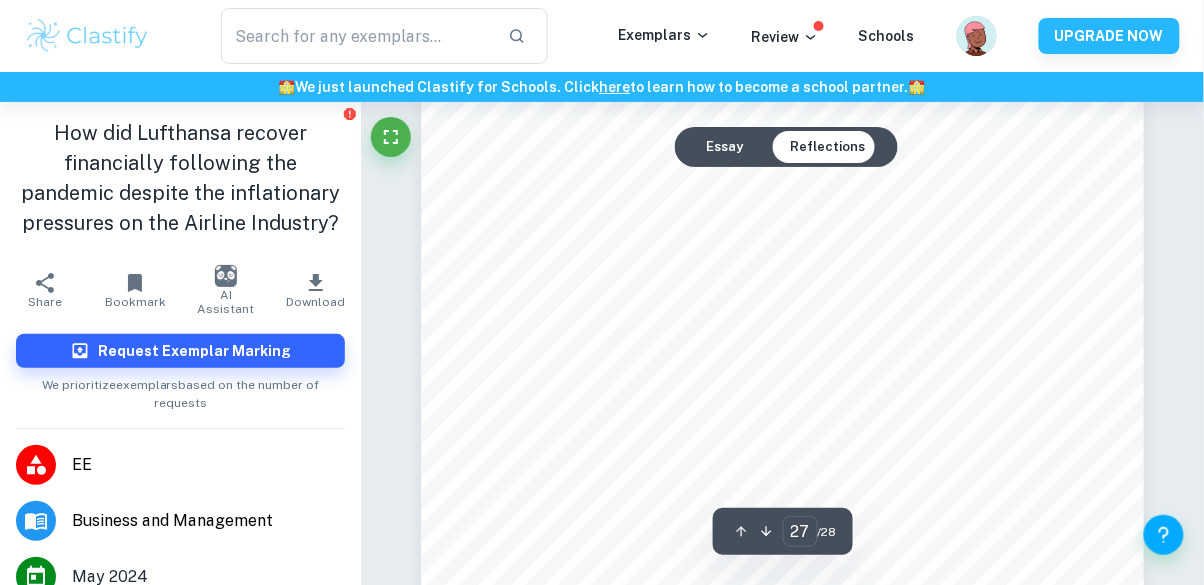 scroll, scrollTop: 28061, scrollLeft: 0, axis: vertical 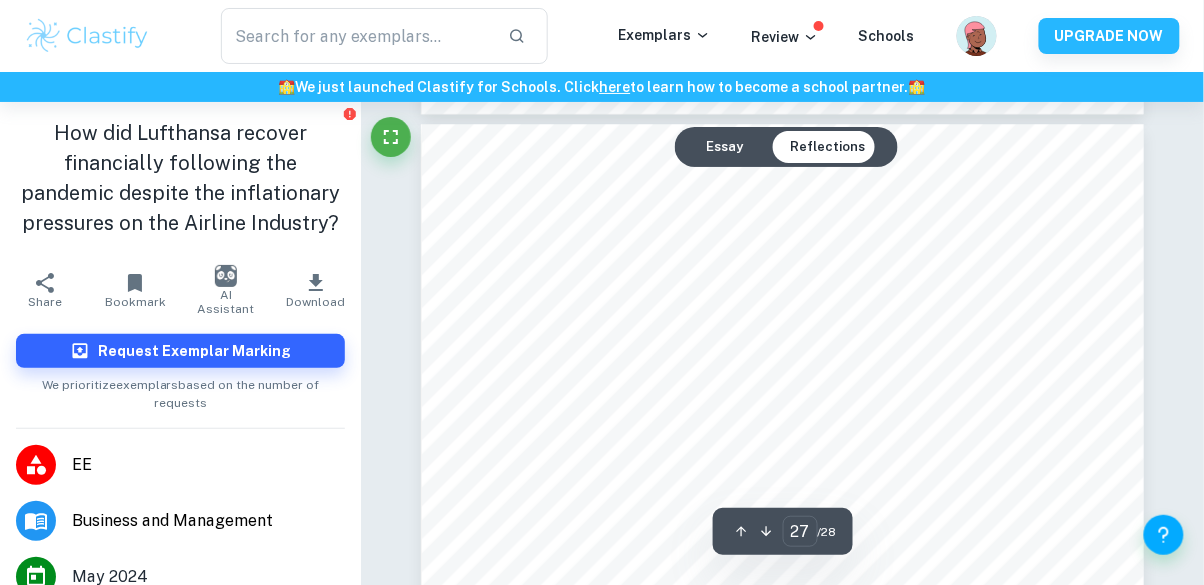 type on "28" 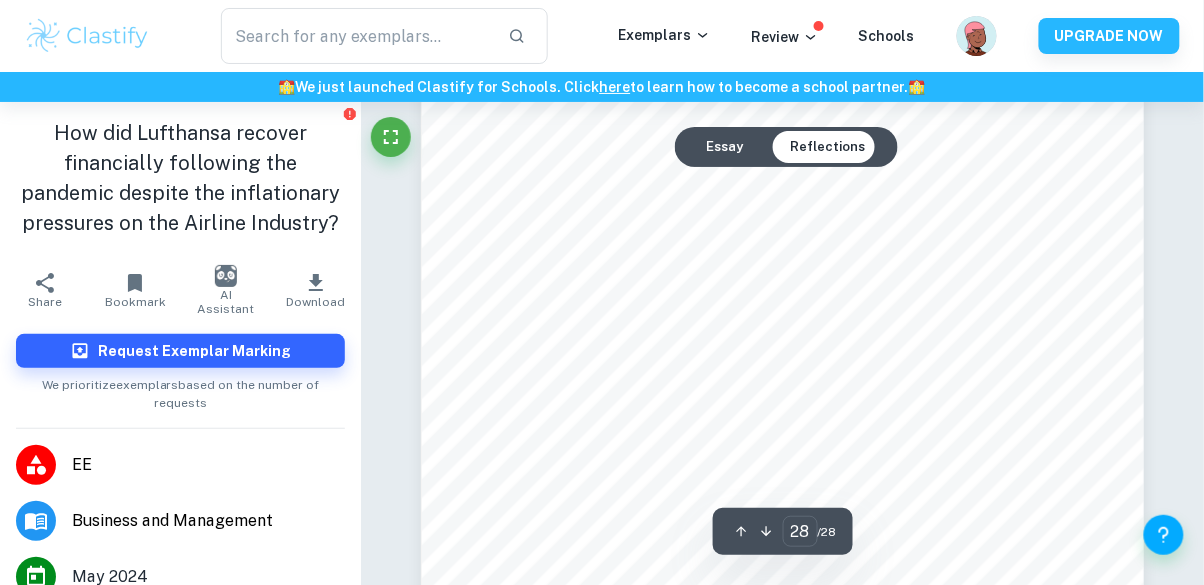 scroll, scrollTop: 29029, scrollLeft: 0, axis: vertical 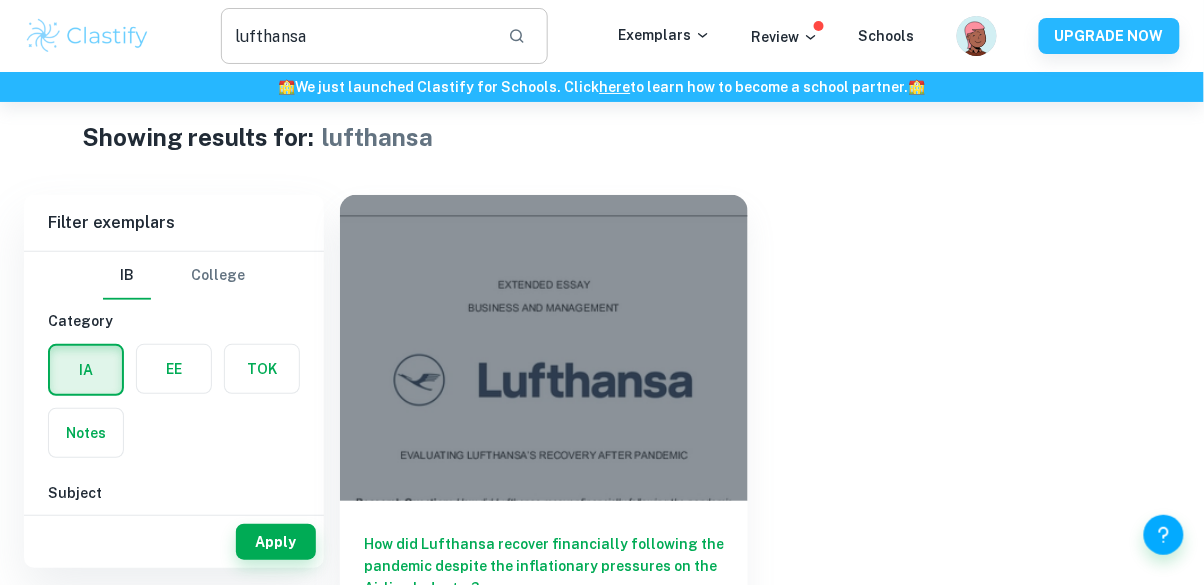 click on "lufthansa" at bounding box center [356, 36] 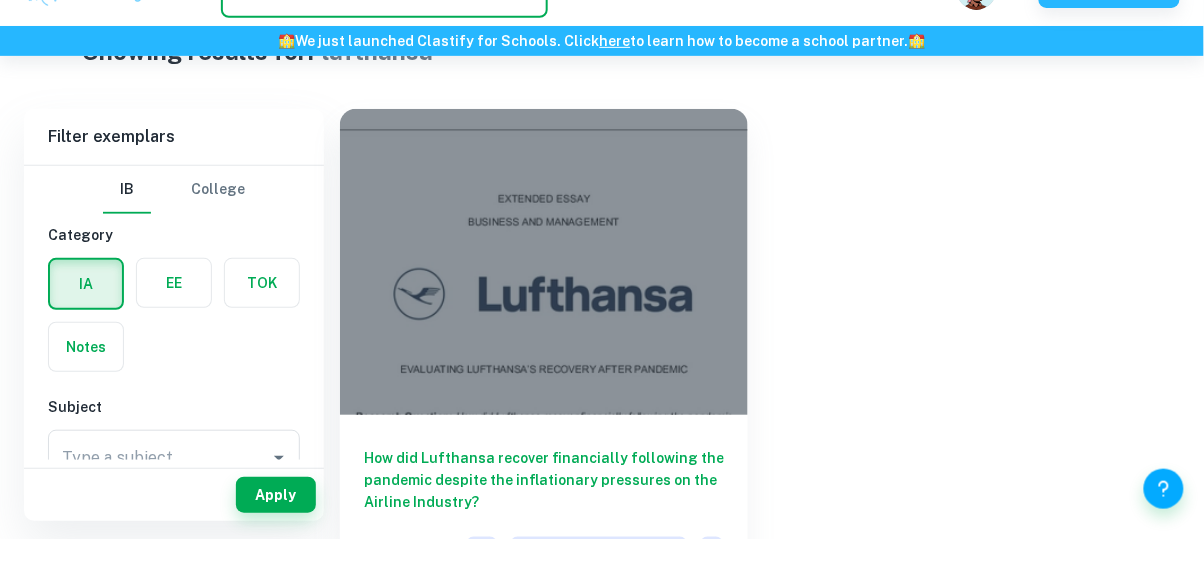 scroll, scrollTop: 0, scrollLeft: 0, axis: both 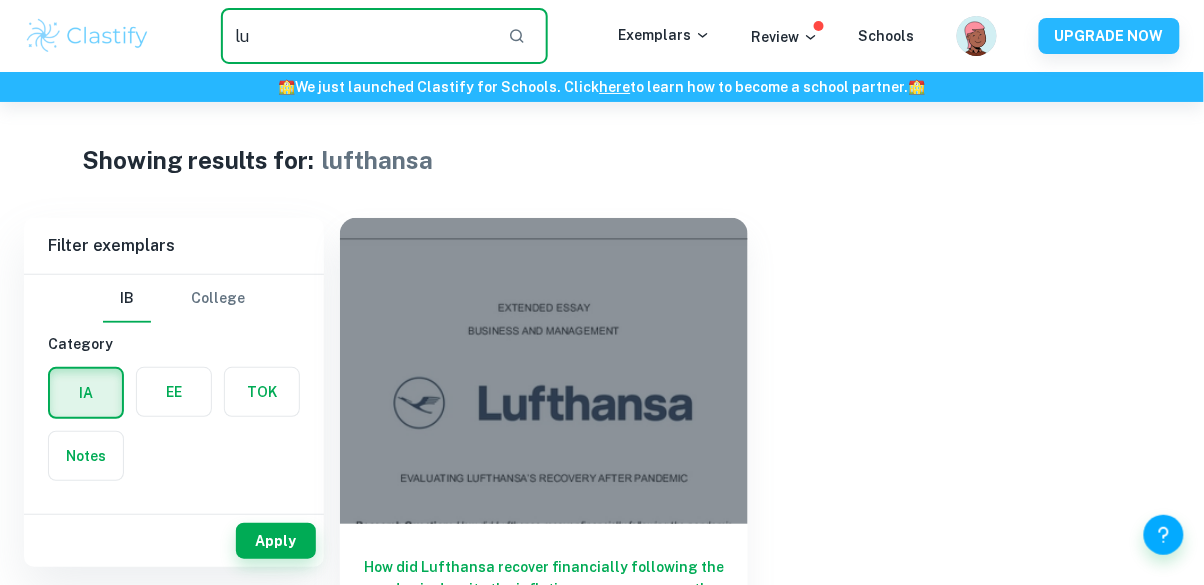 type on "l" 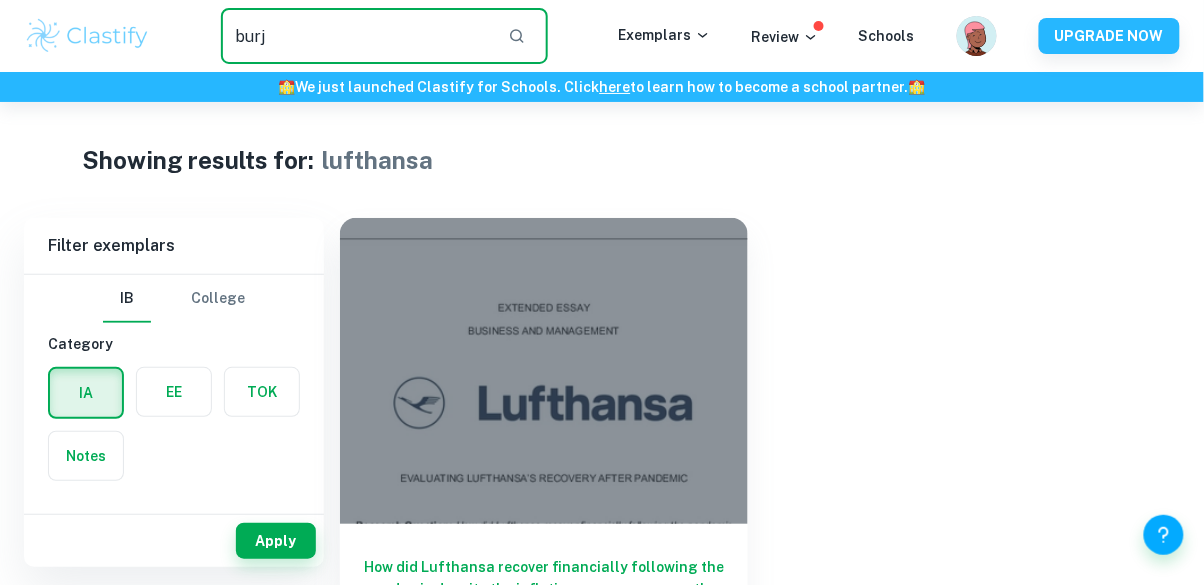 type on "burj" 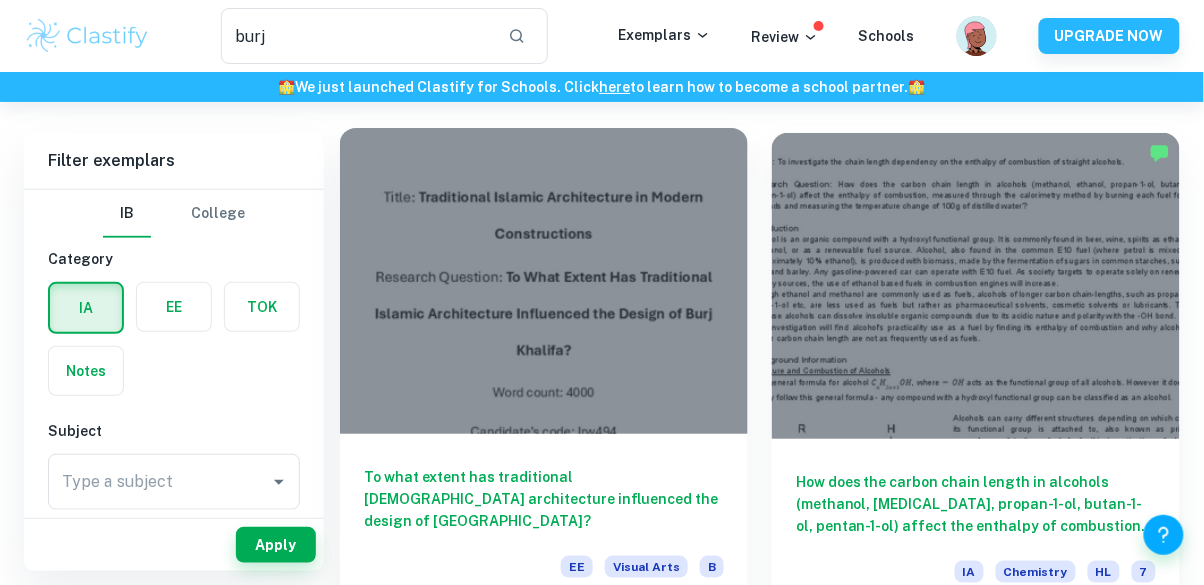 scroll, scrollTop: 104, scrollLeft: 0, axis: vertical 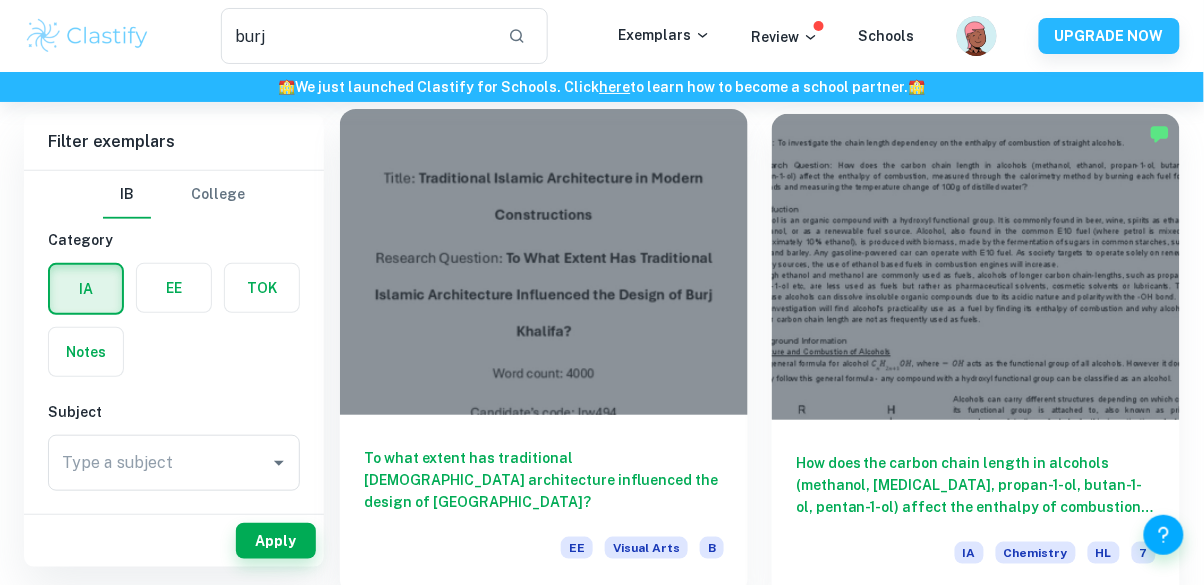 click on "To what extent has traditional [DEMOGRAPHIC_DATA] architecture influenced the design of [GEOGRAPHIC_DATA]?" at bounding box center [544, 480] 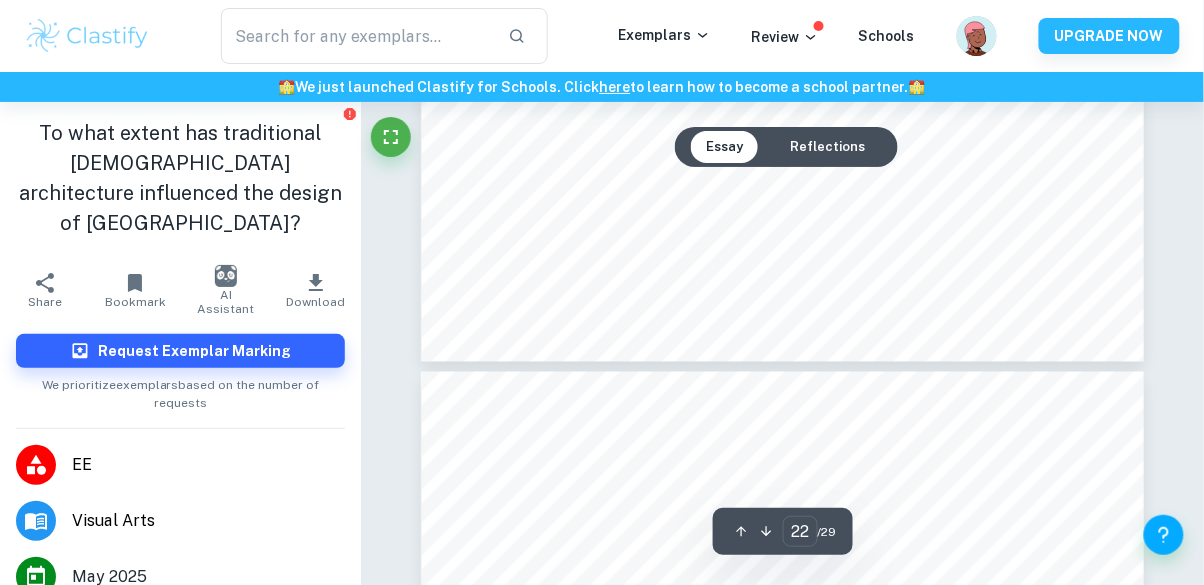 scroll, scrollTop: 21110, scrollLeft: 0, axis: vertical 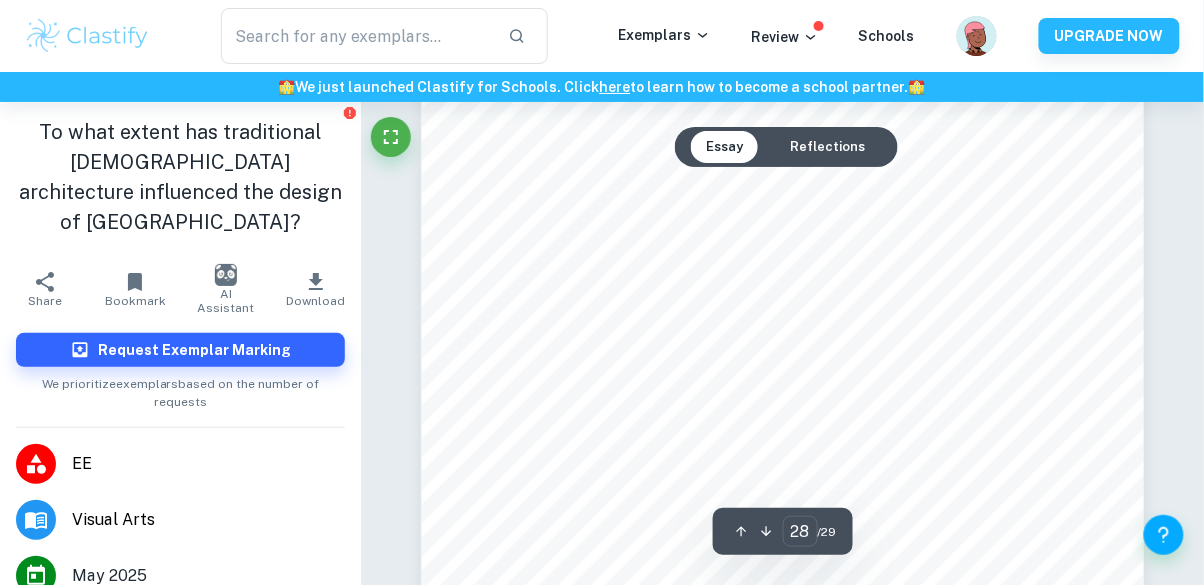 click on "Reflections" at bounding box center (828, 147) 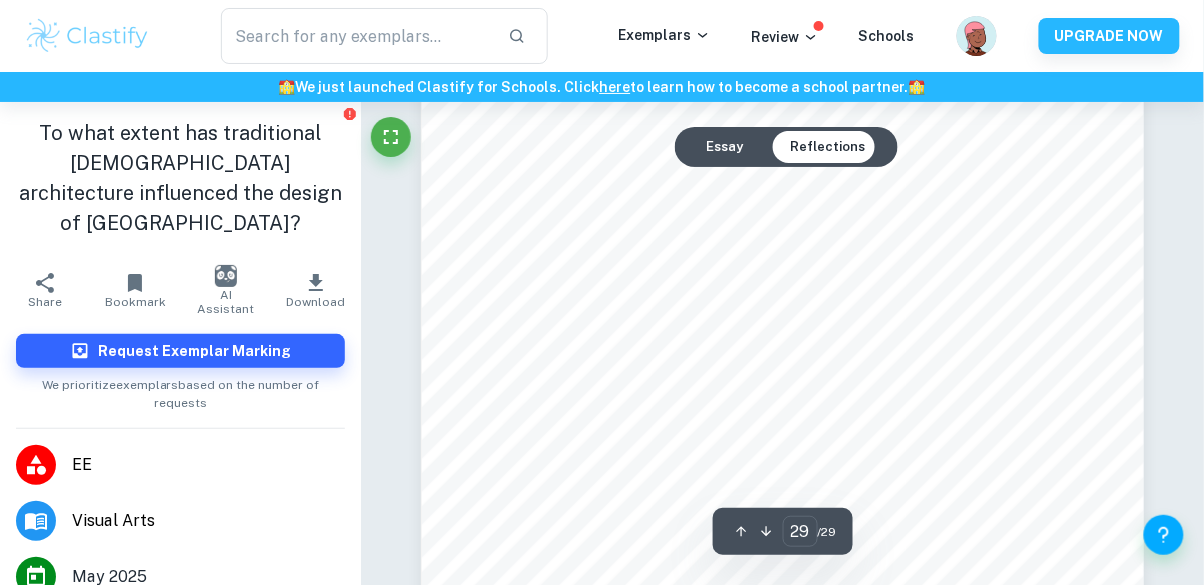 scroll, scrollTop: 27624, scrollLeft: 0, axis: vertical 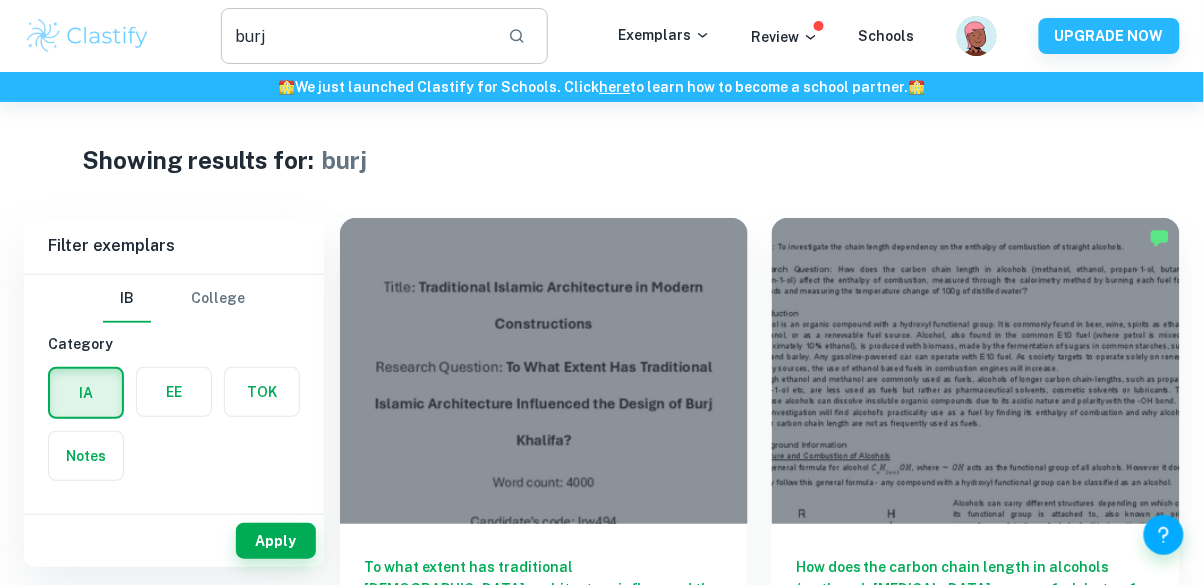 click on "burj" at bounding box center [356, 36] 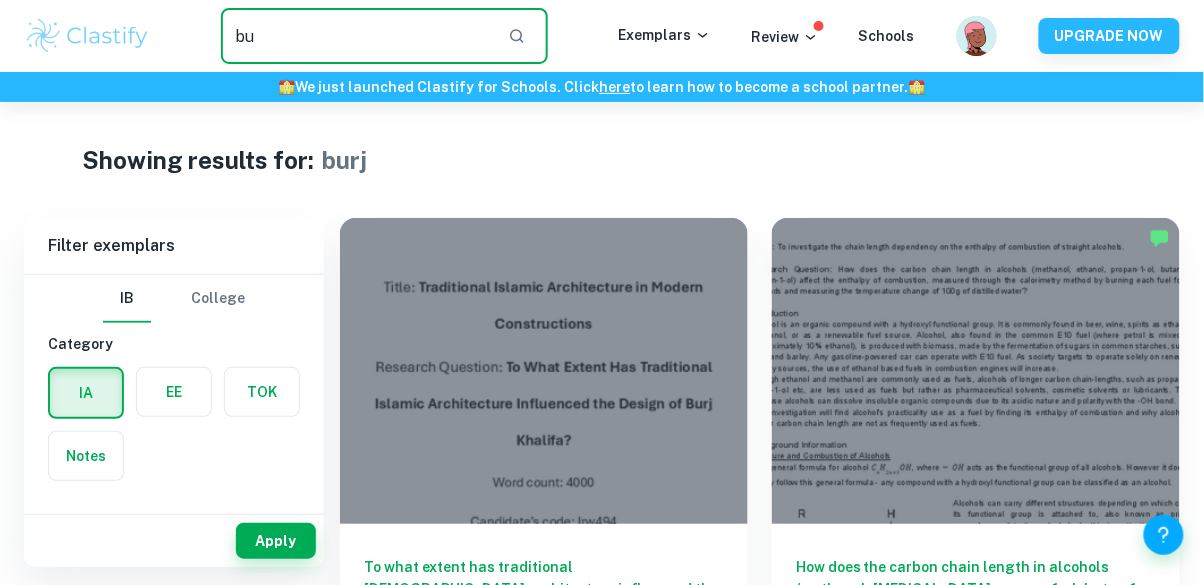 type on "b" 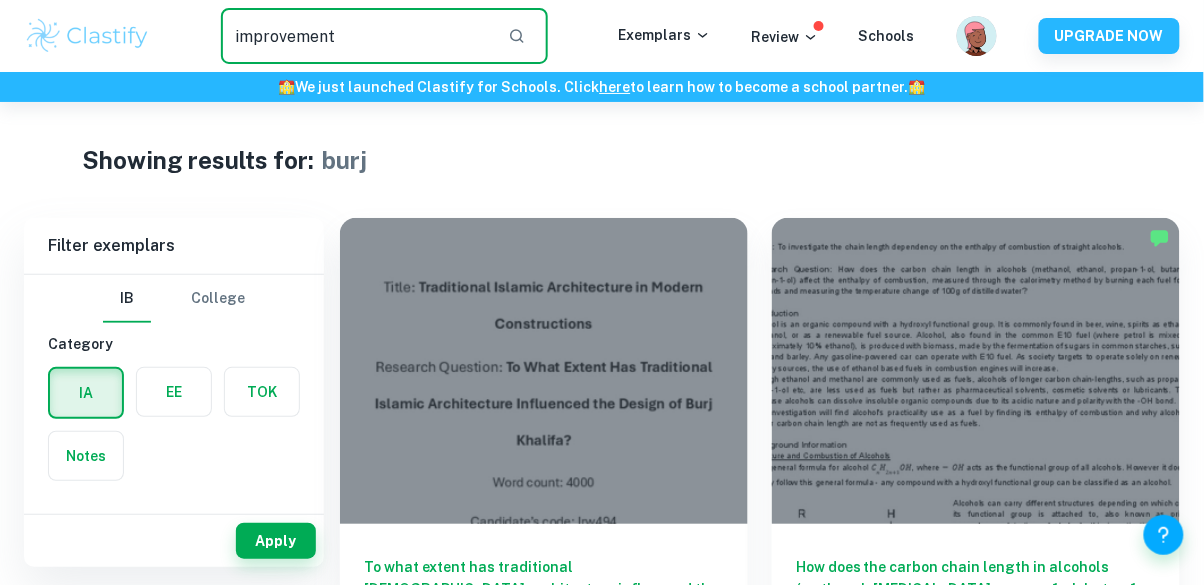 click 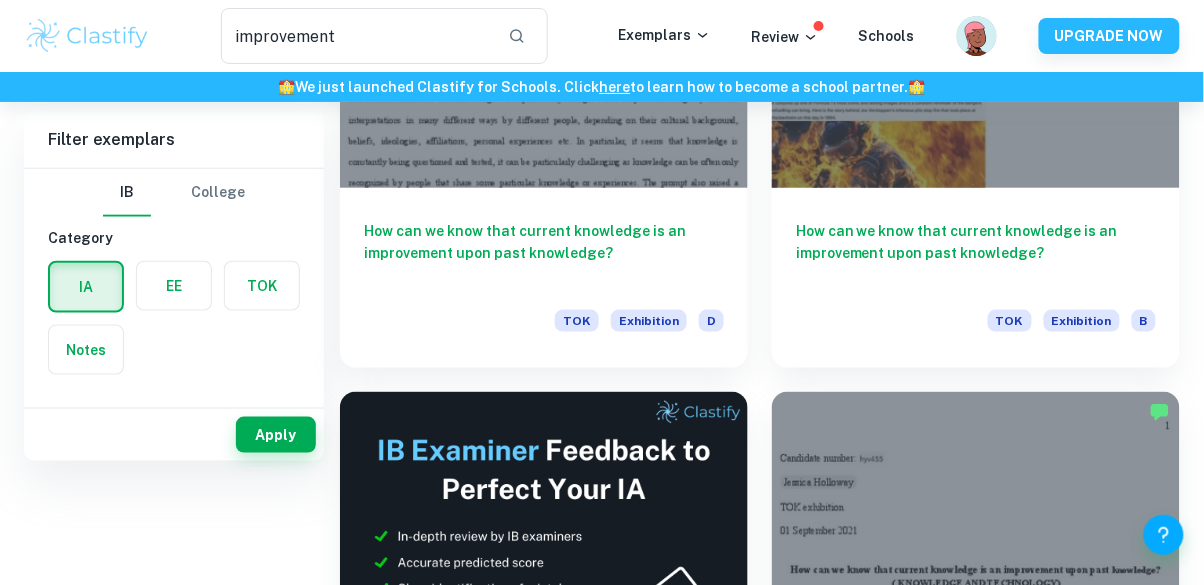 scroll, scrollTop: 0, scrollLeft: 0, axis: both 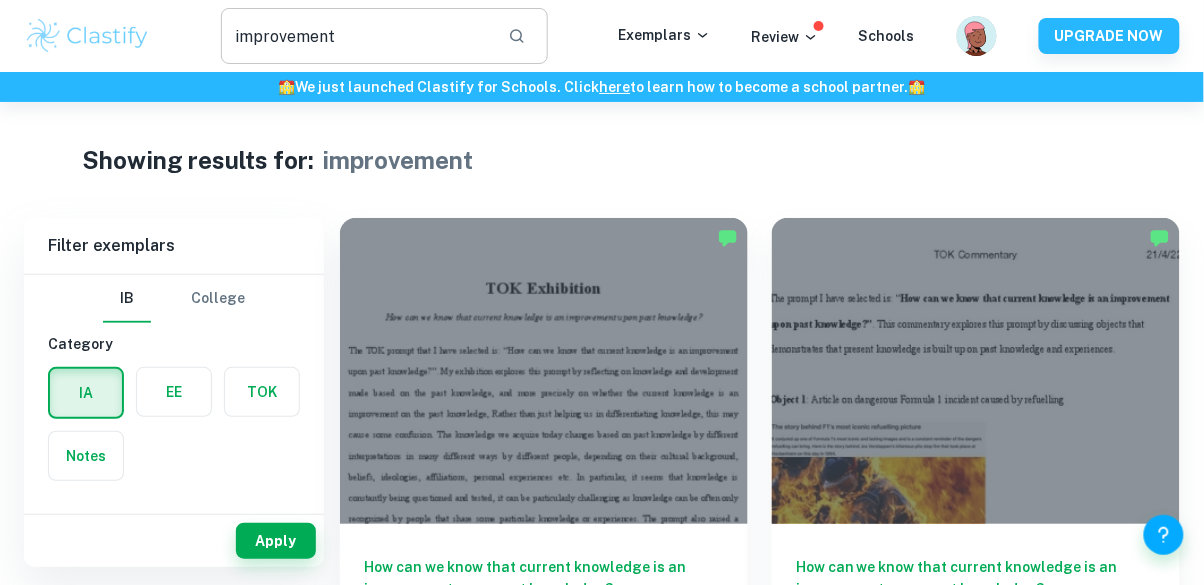 click on "improvement" at bounding box center [356, 36] 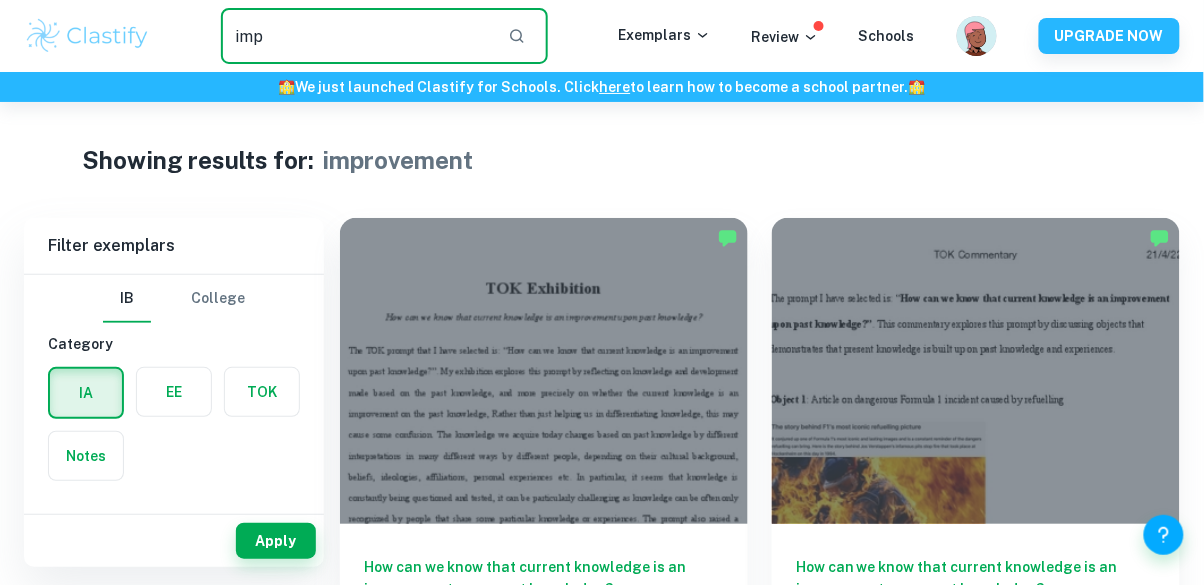 type on "im" 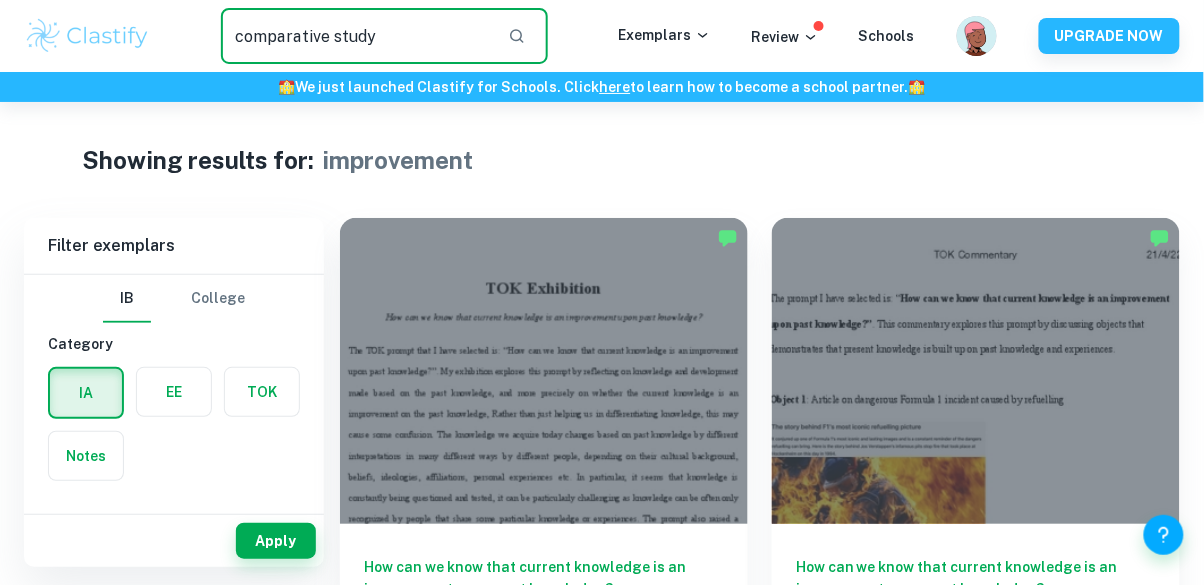 type on "comparative study" 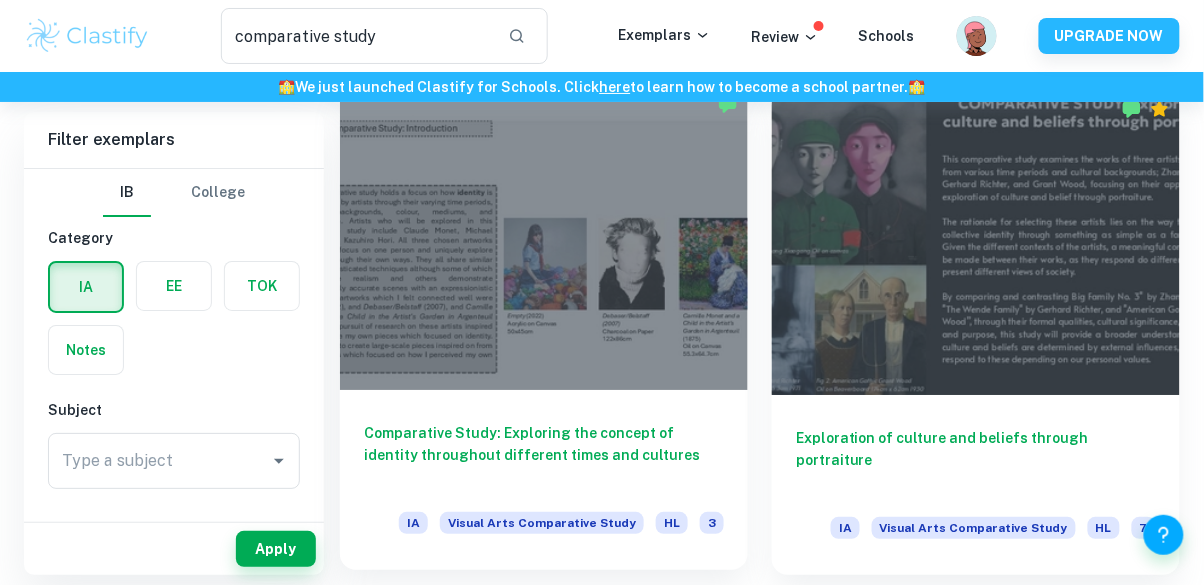 scroll, scrollTop: 3190, scrollLeft: 0, axis: vertical 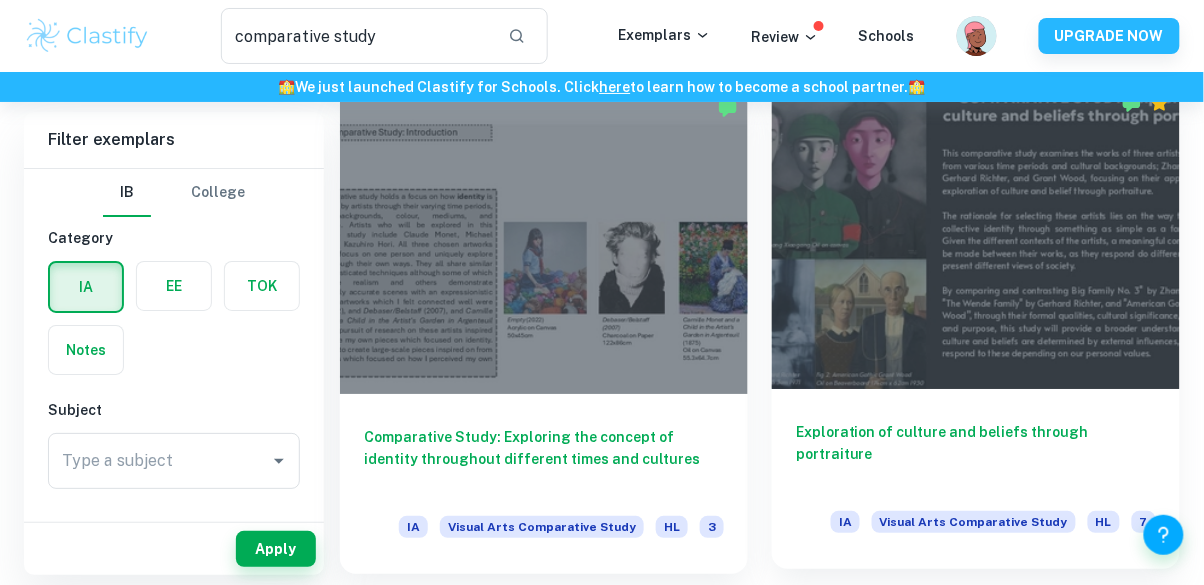 click on "Exploration of culture and beliefs through portraiture" at bounding box center (976, 454) 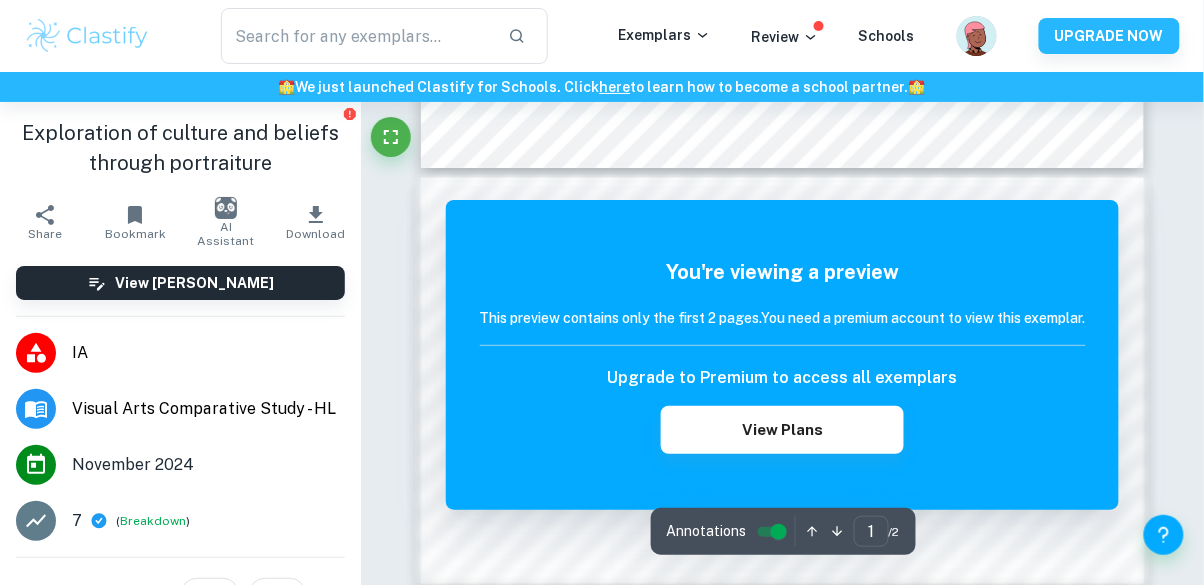 scroll, scrollTop: 400, scrollLeft: 0, axis: vertical 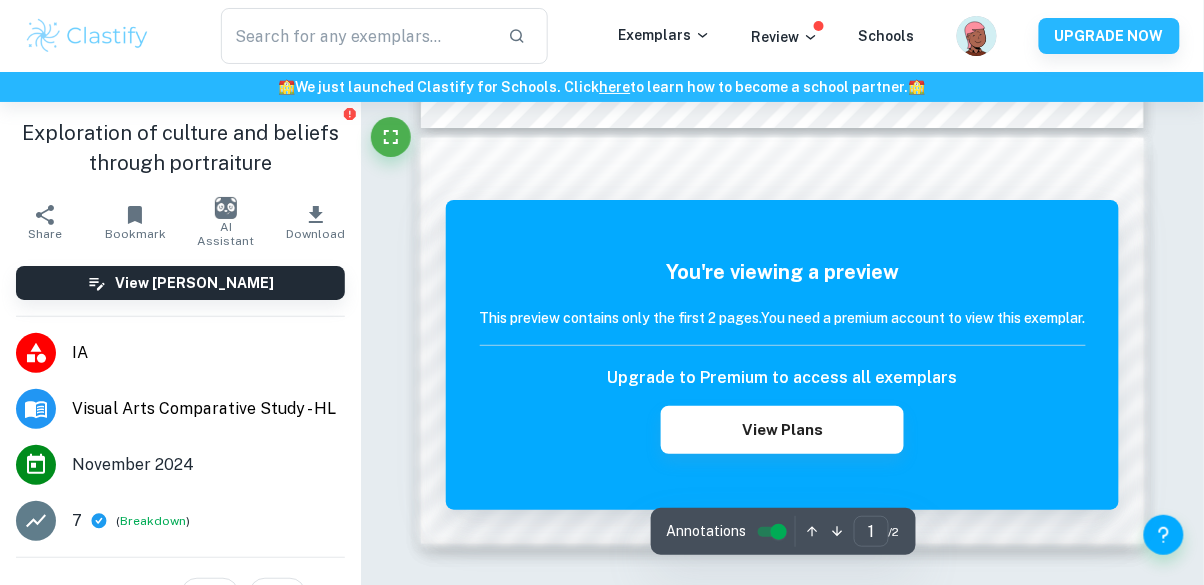 type on "comparative study" 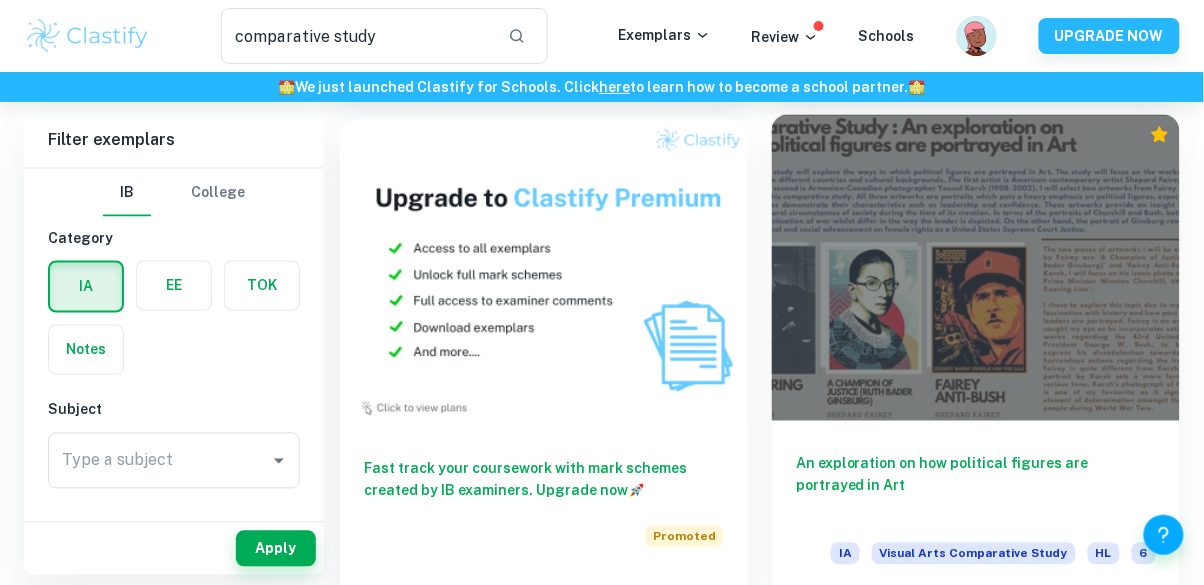 scroll, scrollTop: 5707, scrollLeft: 0, axis: vertical 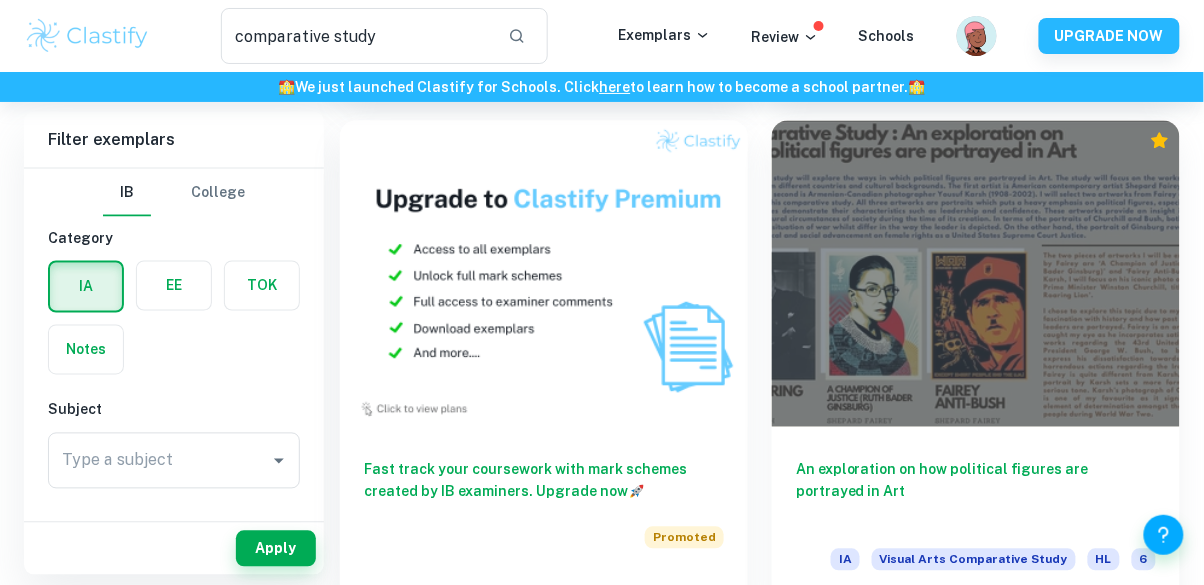 click 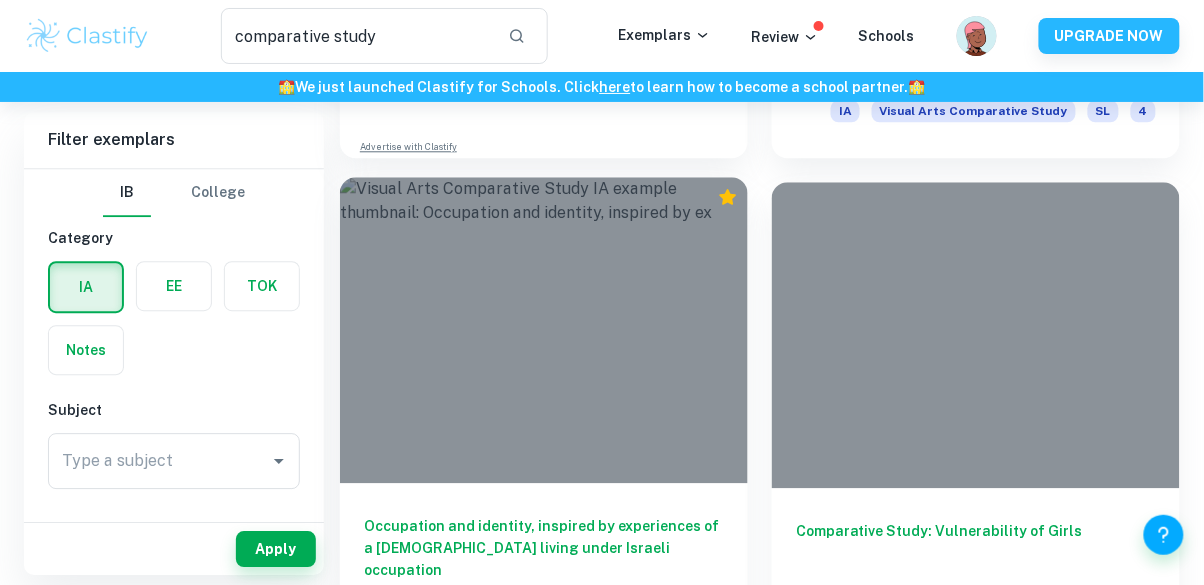 scroll, scrollTop: 1056, scrollLeft: 0, axis: vertical 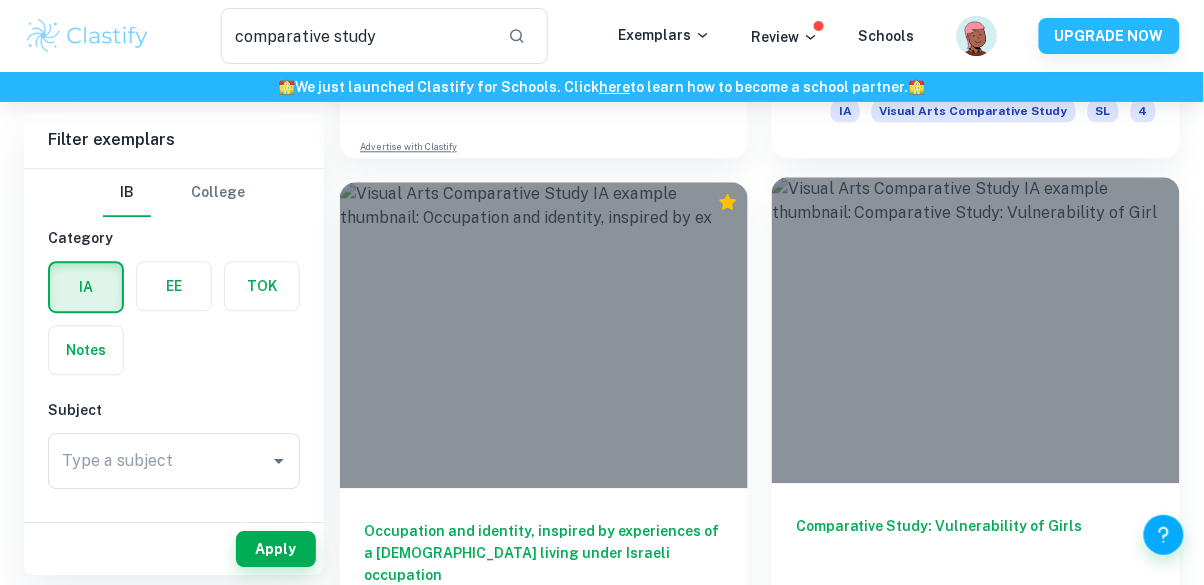 click on "Comparative Study: Vulnerability of Girls" at bounding box center (976, 548) 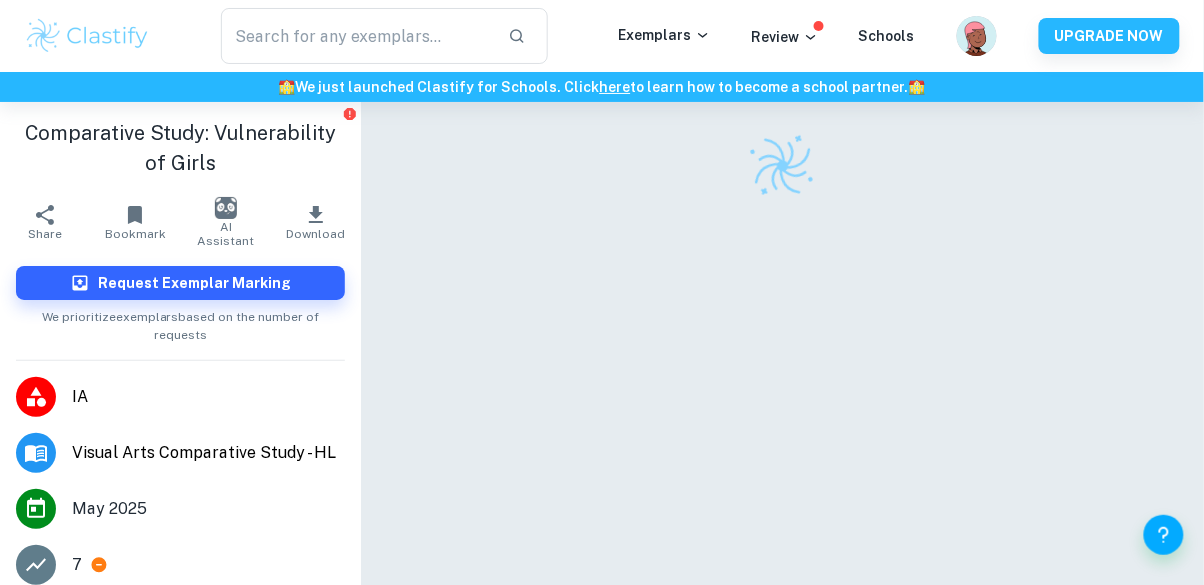 scroll, scrollTop: 0, scrollLeft: 0, axis: both 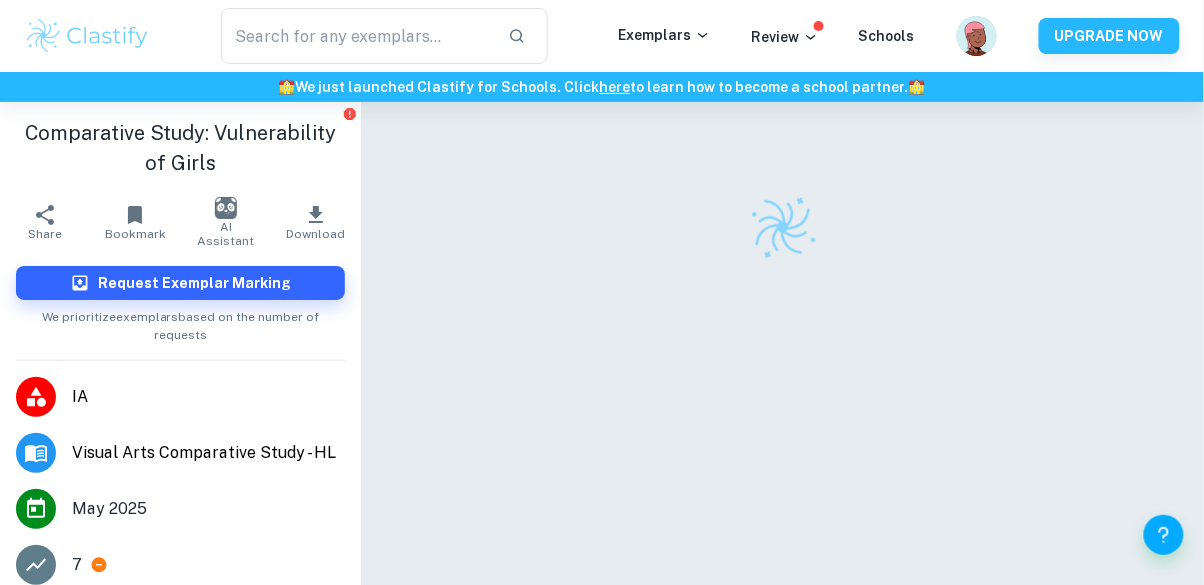 type on "comparative study" 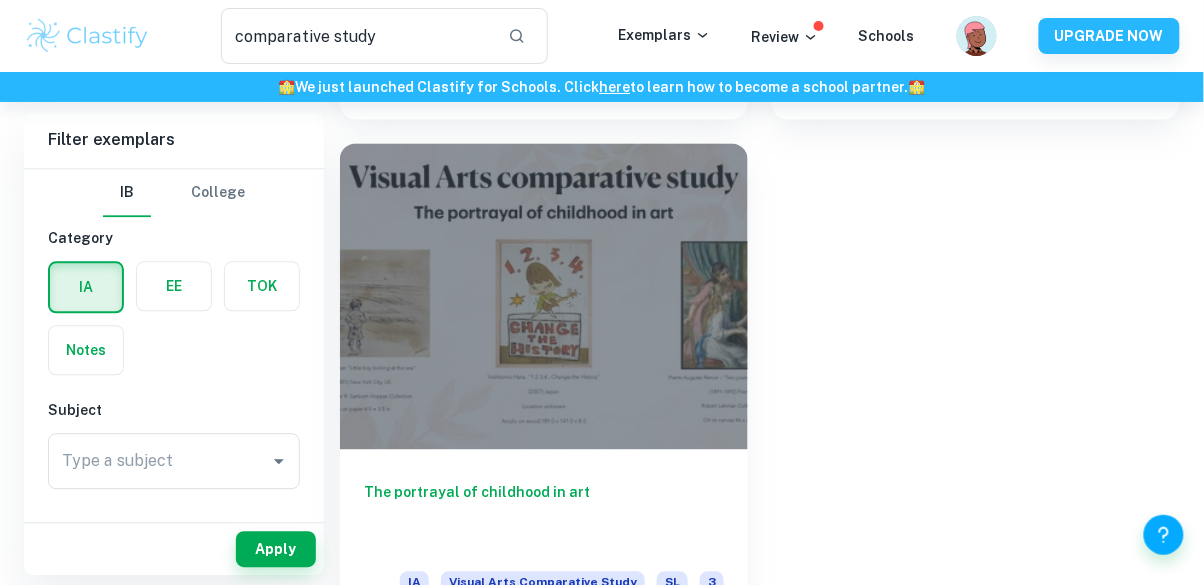 scroll, scrollTop: 2626, scrollLeft: 0, axis: vertical 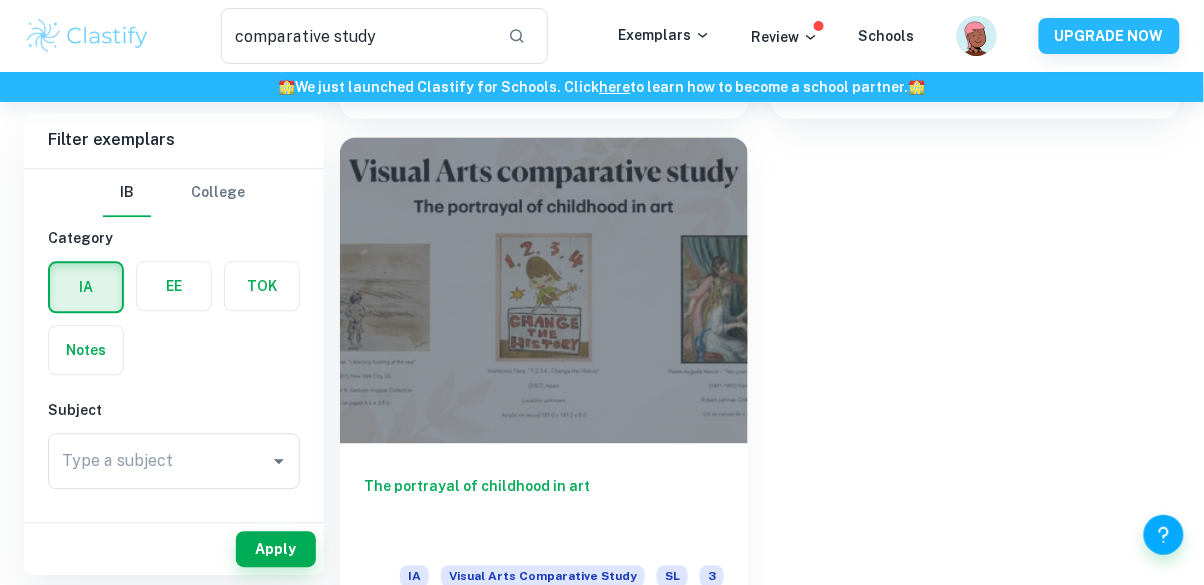click on "The portrayal of childhood in art" at bounding box center (544, 508) 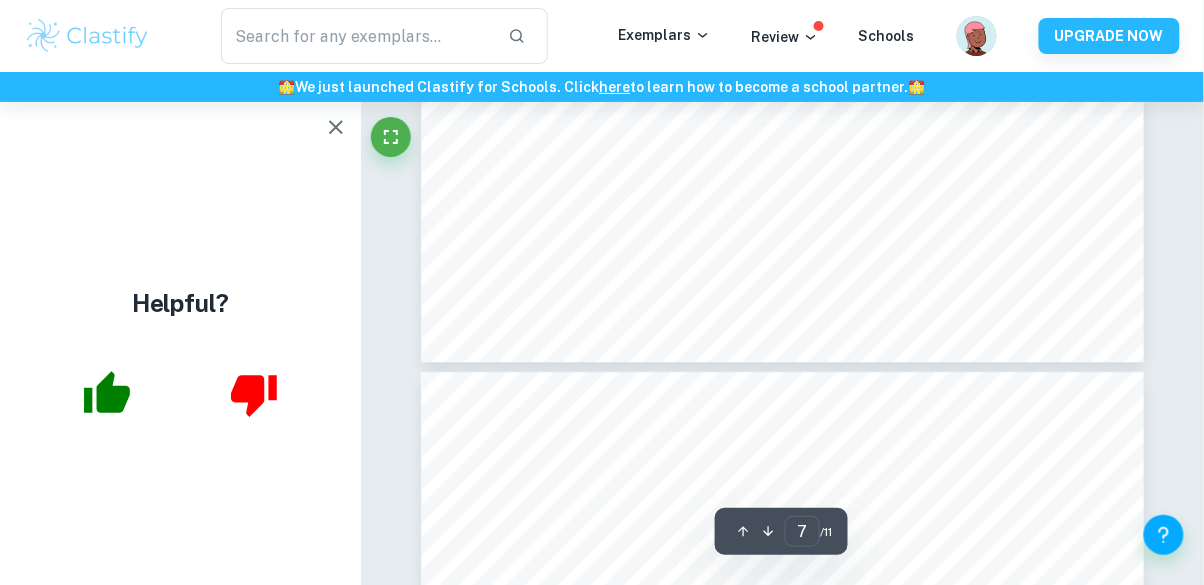 scroll, scrollTop: 2891, scrollLeft: 0, axis: vertical 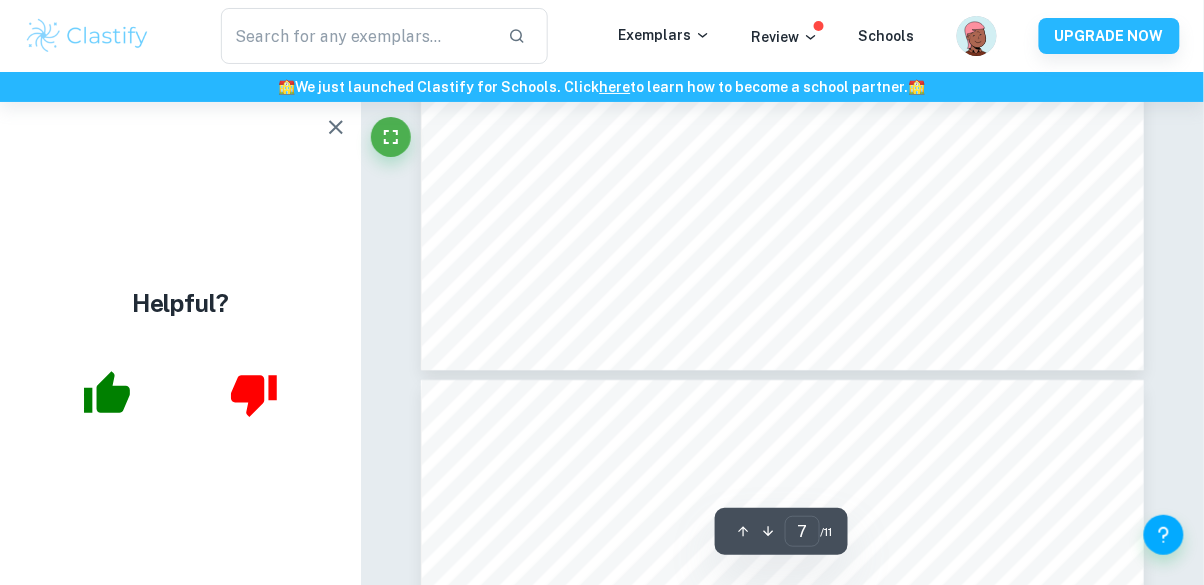 click 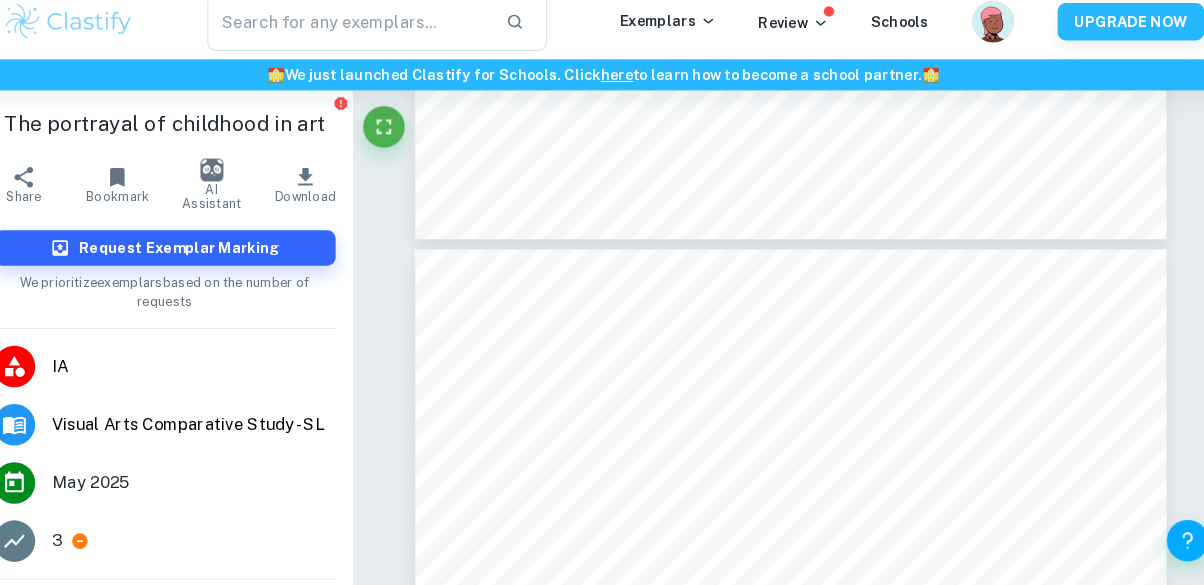 scroll, scrollTop: 4382, scrollLeft: 0, axis: vertical 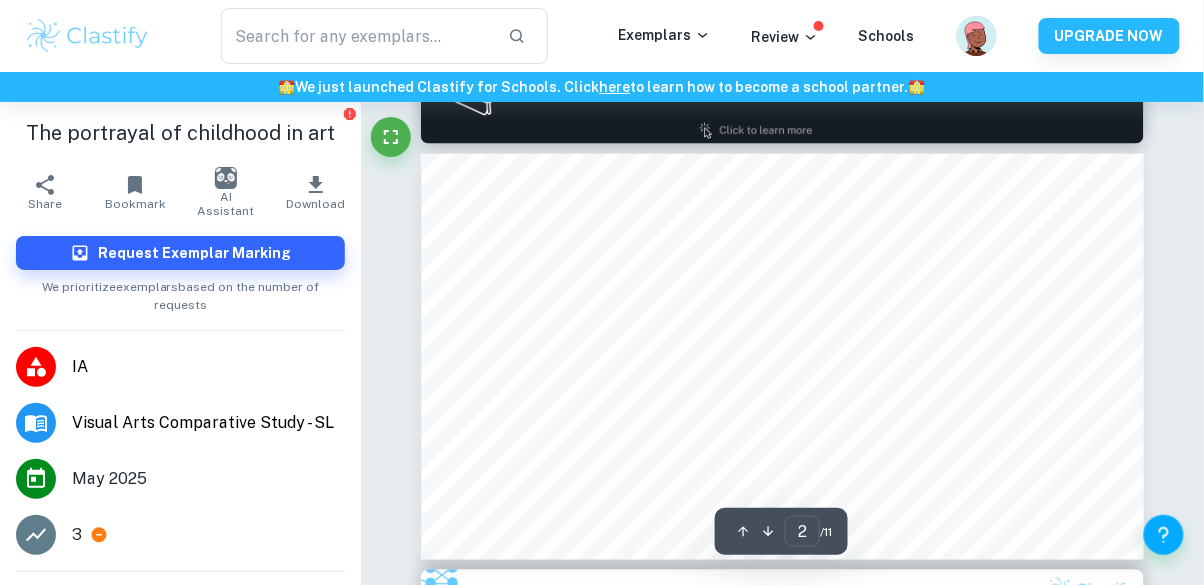 type on "1" 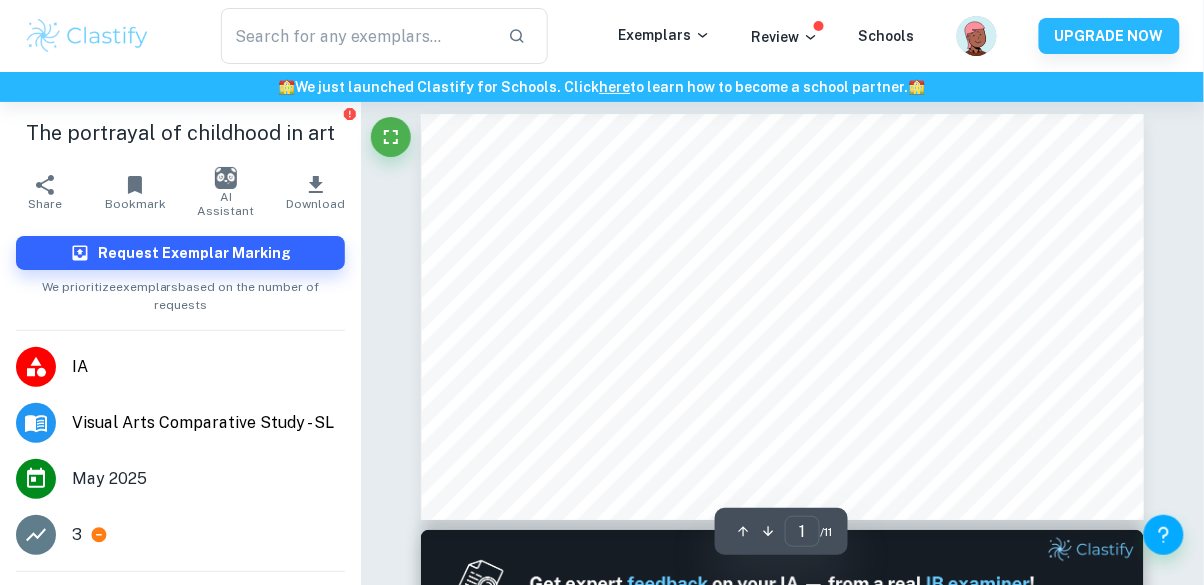 scroll, scrollTop: 0, scrollLeft: 0, axis: both 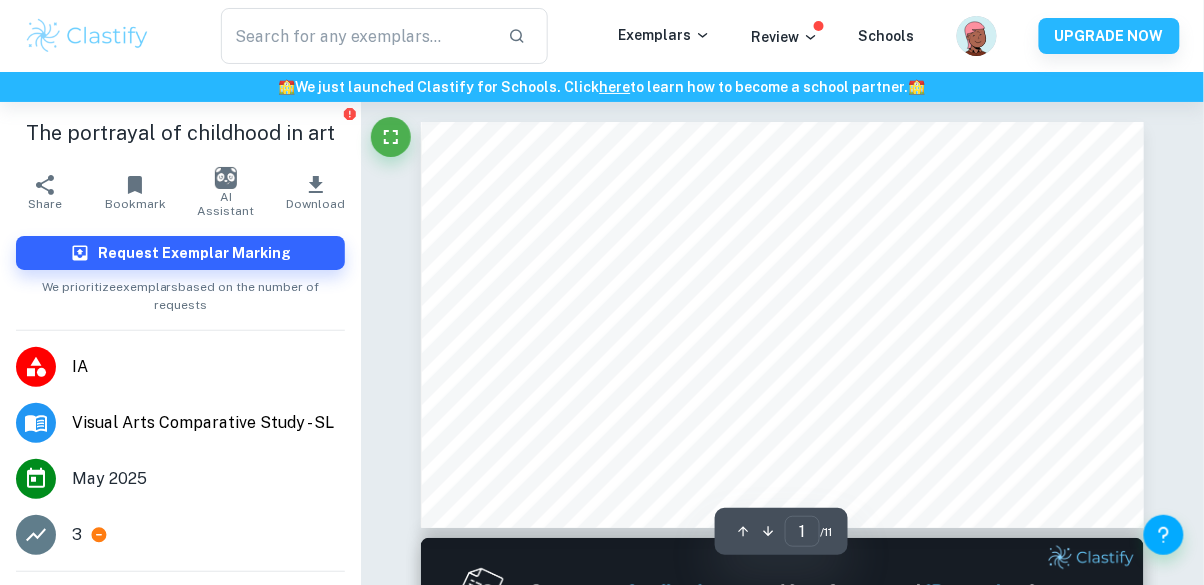 type on "comparative study" 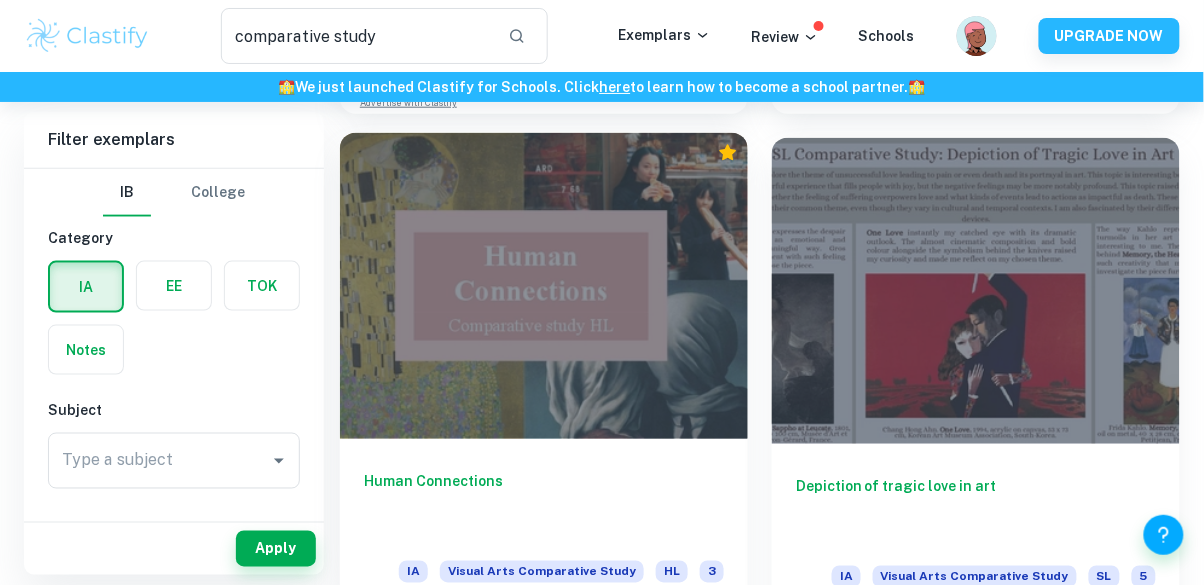 scroll, scrollTop: 2130, scrollLeft: 0, axis: vertical 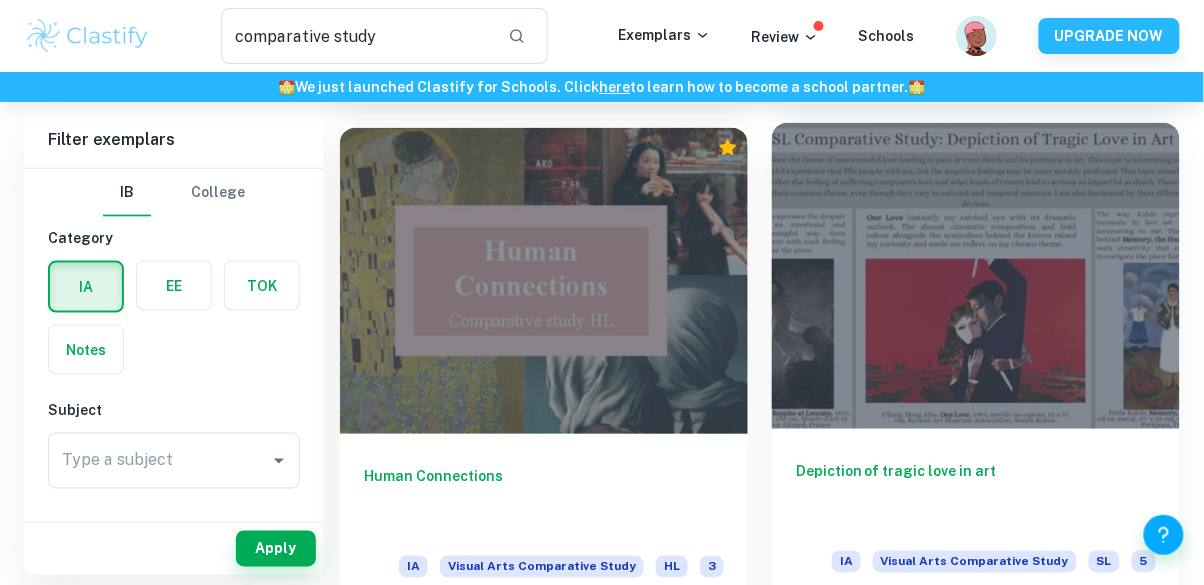 click on "Depiction of tragic love in art" at bounding box center [976, 494] 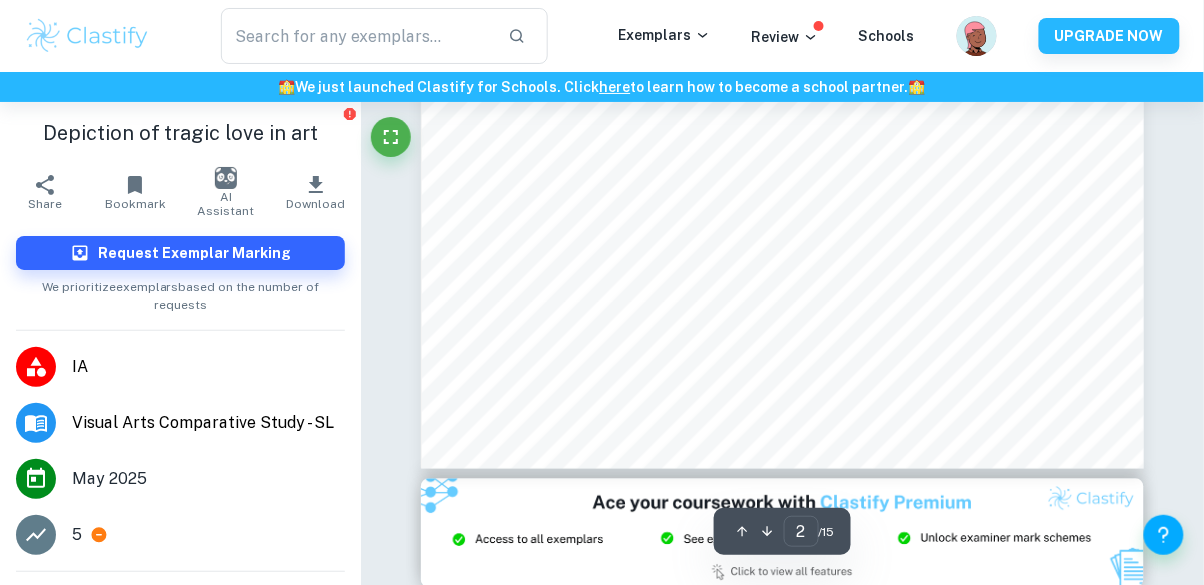 scroll, scrollTop: 593, scrollLeft: 0, axis: vertical 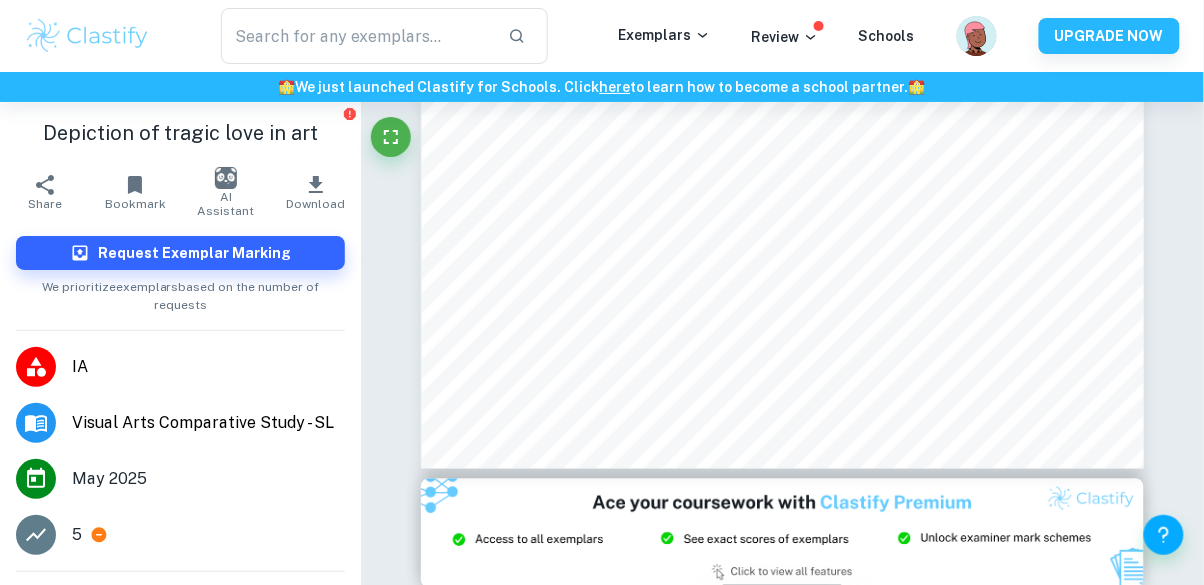 click on "1" at bounding box center (218, 608) 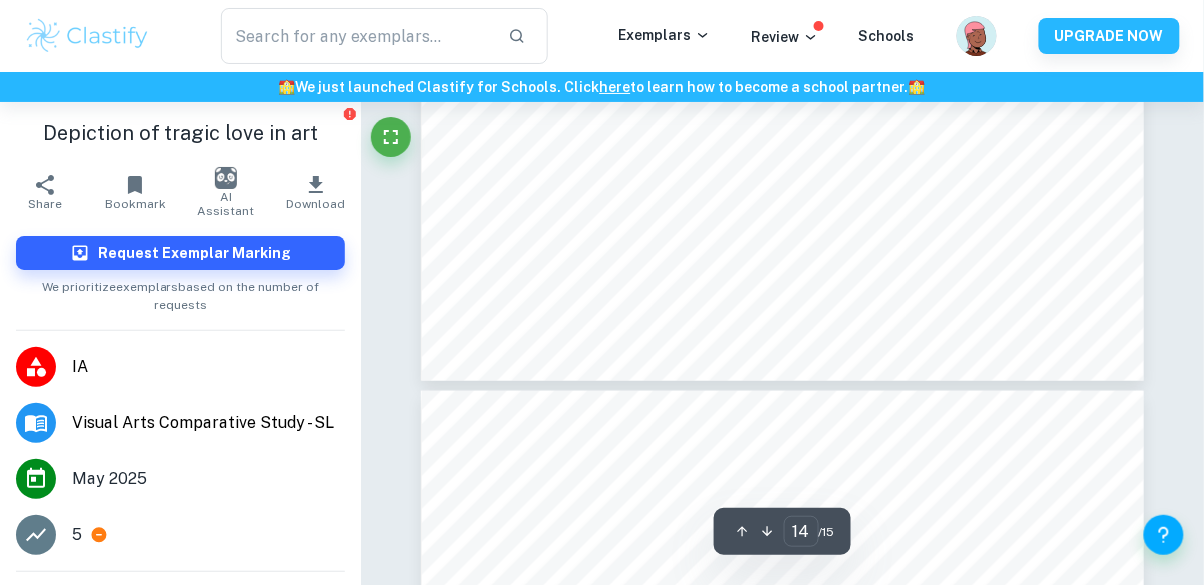 scroll, scrollTop: 5752, scrollLeft: 0, axis: vertical 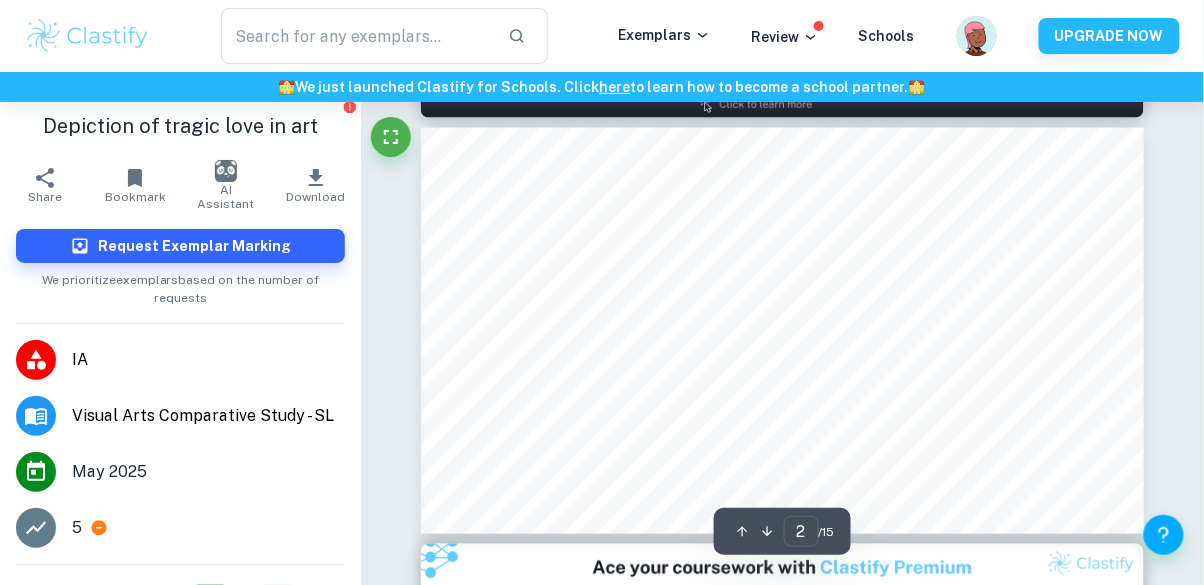 type on "1" 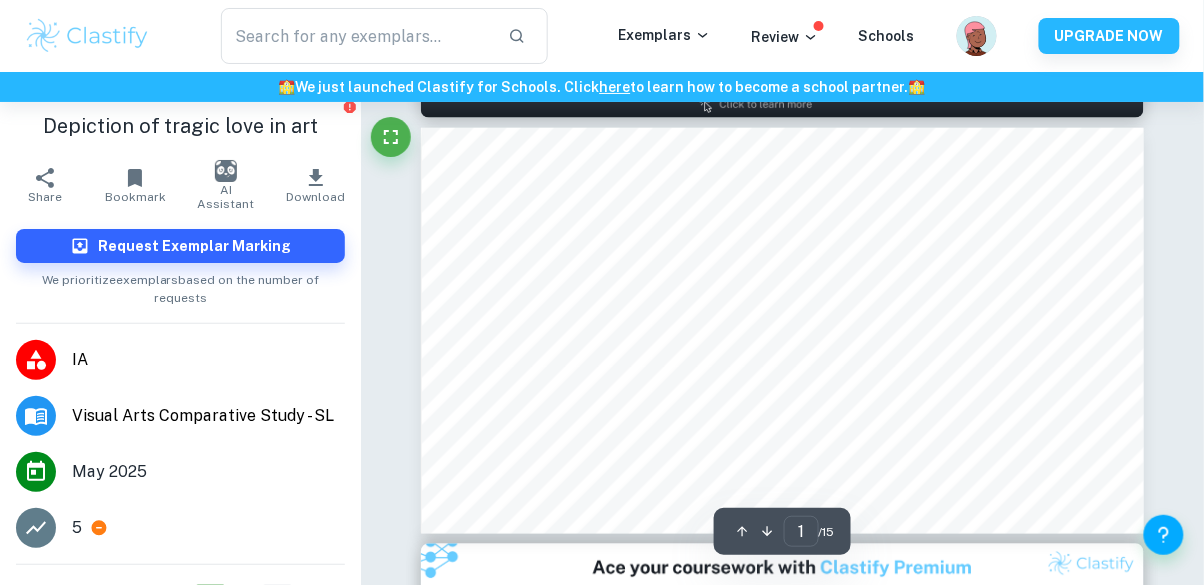 scroll, scrollTop: 0, scrollLeft: 0, axis: both 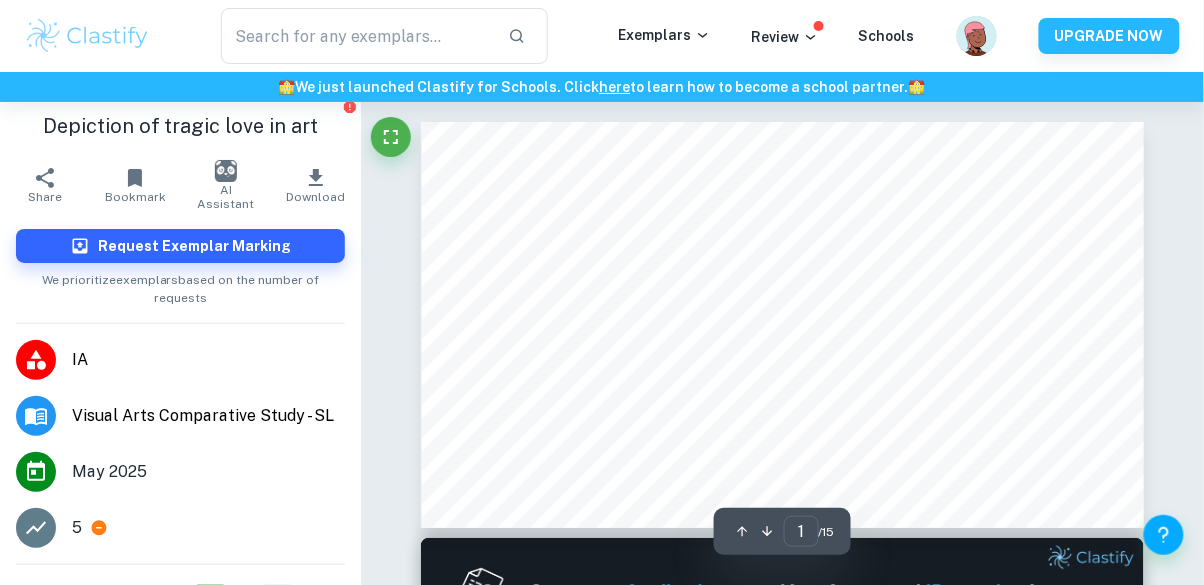 type on "comparative study" 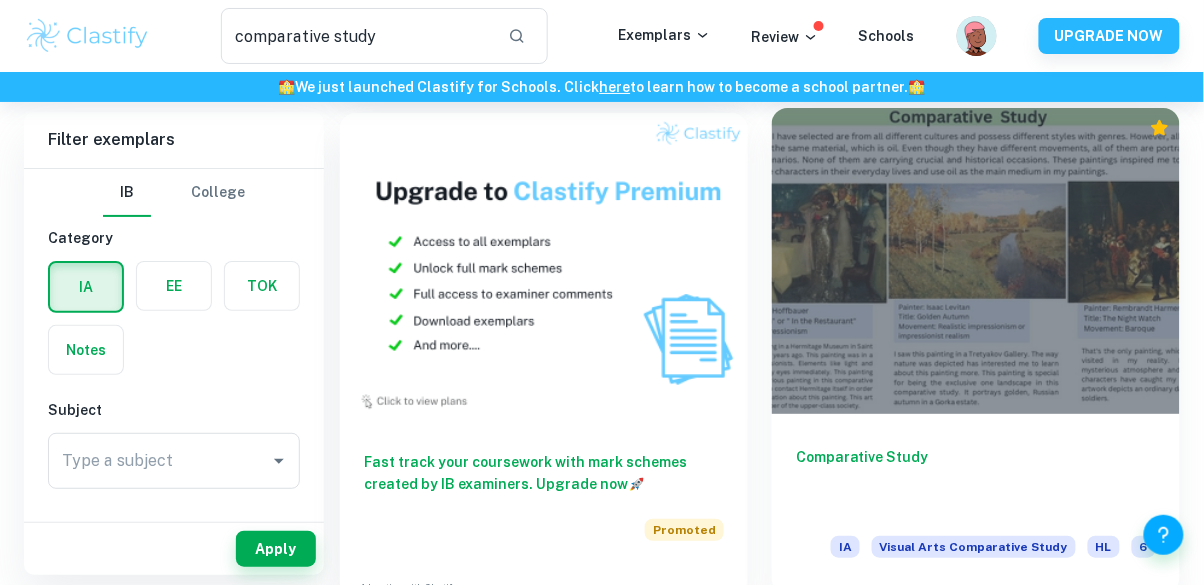 scroll, scrollTop: 1628, scrollLeft: 0, axis: vertical 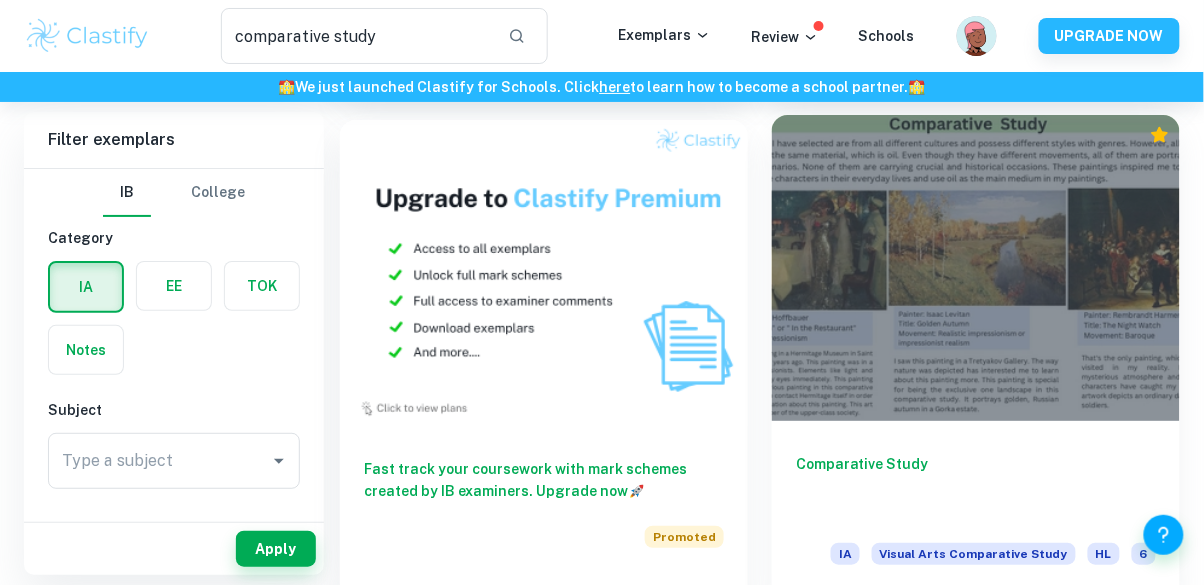 click at bounding box center [976, 268] 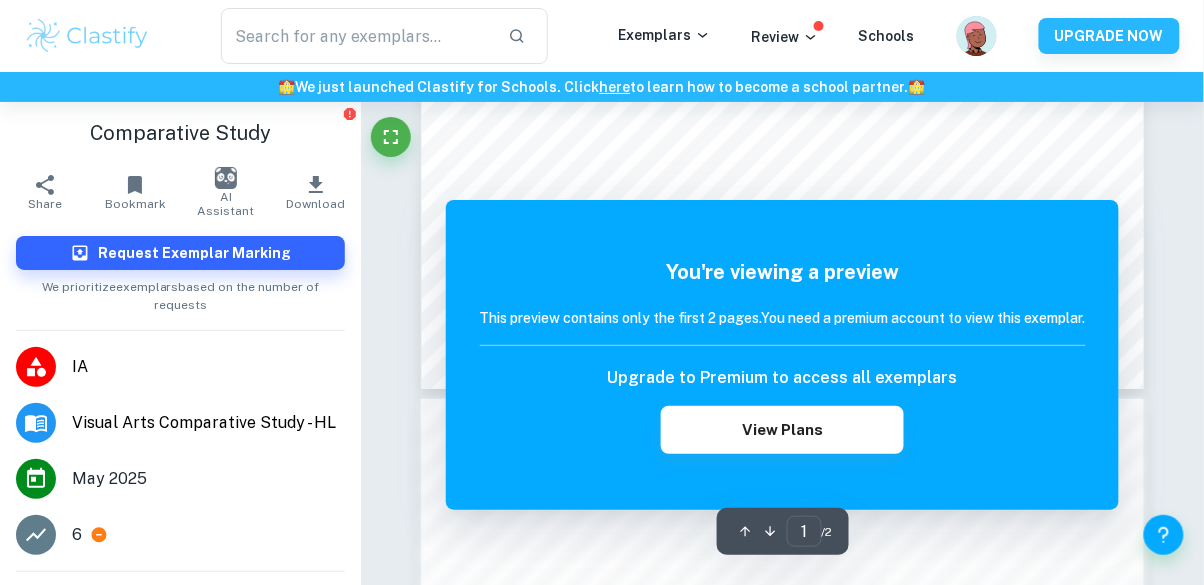 scroll, scrollTop: 140, scrollLeft: 0, axis: vertical 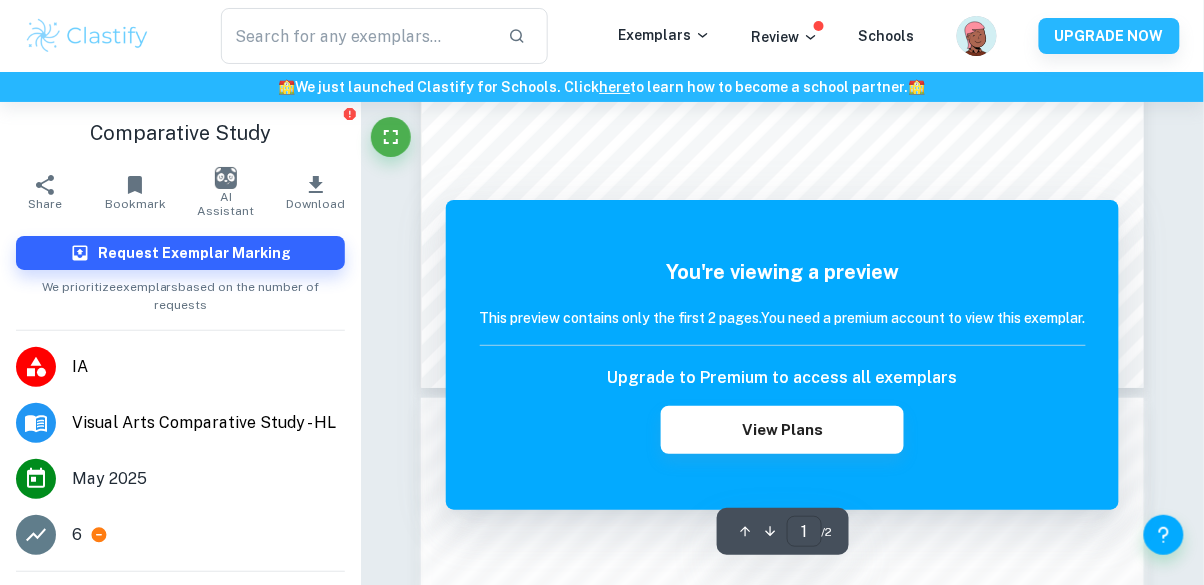 type on "comparative study" 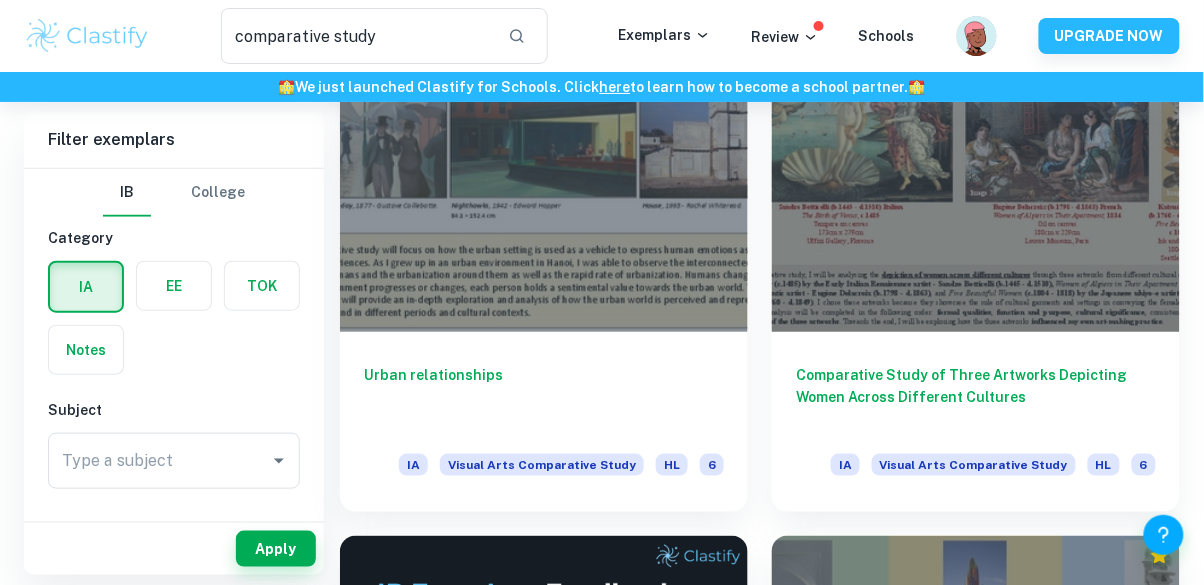 click on "We value your privacy We use cookies to enhance your browsing experience, serve personalised ads or content, and analyse our traffic. By clicking "Accept All", you consent to our use of cookies.   Cookie Policy Customise   Reject All   Accept All   Customise Consent Preferences   We use cookies to help you navigate efficiently and perform certain functions. You will find detailed information about all cookies under each consent category below. The cookies that are categorised as "Necessary" are stored on your browser as they are essential for enabling the basic functionalities of the site. ...  Show more For more information on how Google's third-party cookies operate and handle your data, see:   Google Privacy Policy Necessary Always Active Necessary cookies are required to enable the basic features of this site, such as providing secure log-in or adjusting your consent preferences. These cookies do not store any personally identifiable data. Functional Analytics Performance Advertisement Uncategorised" at bounding box center (602, 100) 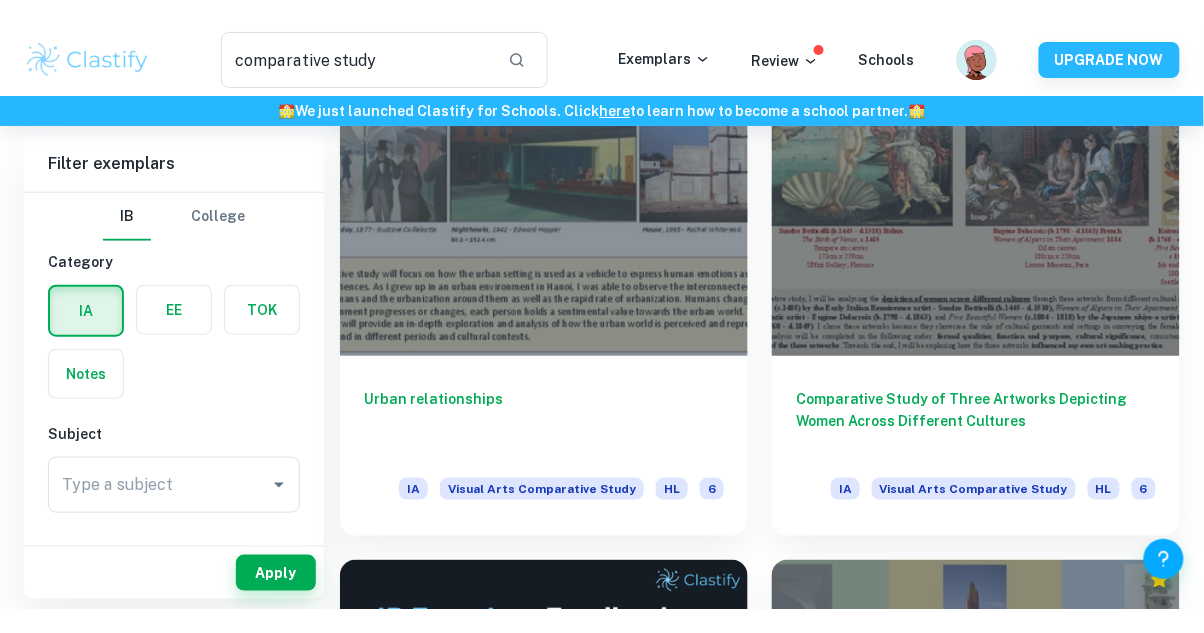 scroll, scrollTop: 188, scrollLeft: 0, axis: vertical 